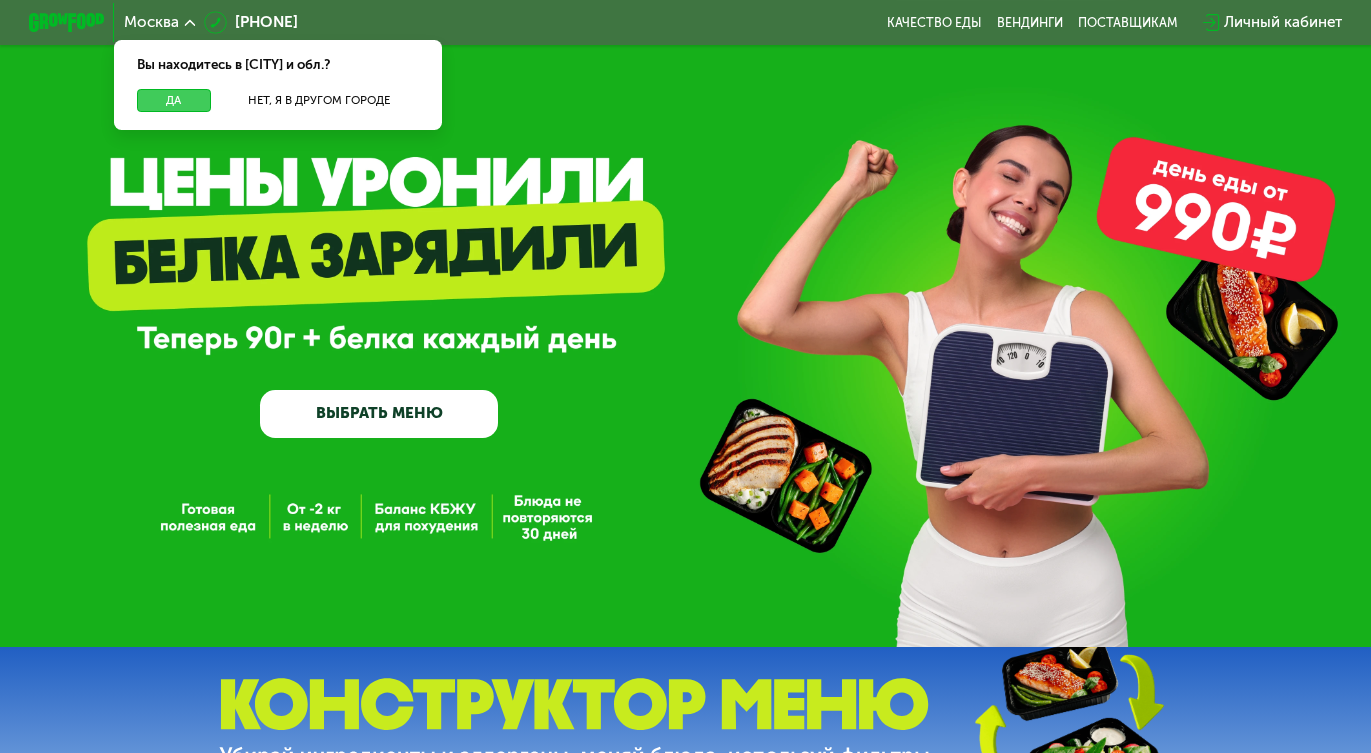 scroll, scrollTop: 0, scrollLeft: 0, axis: both 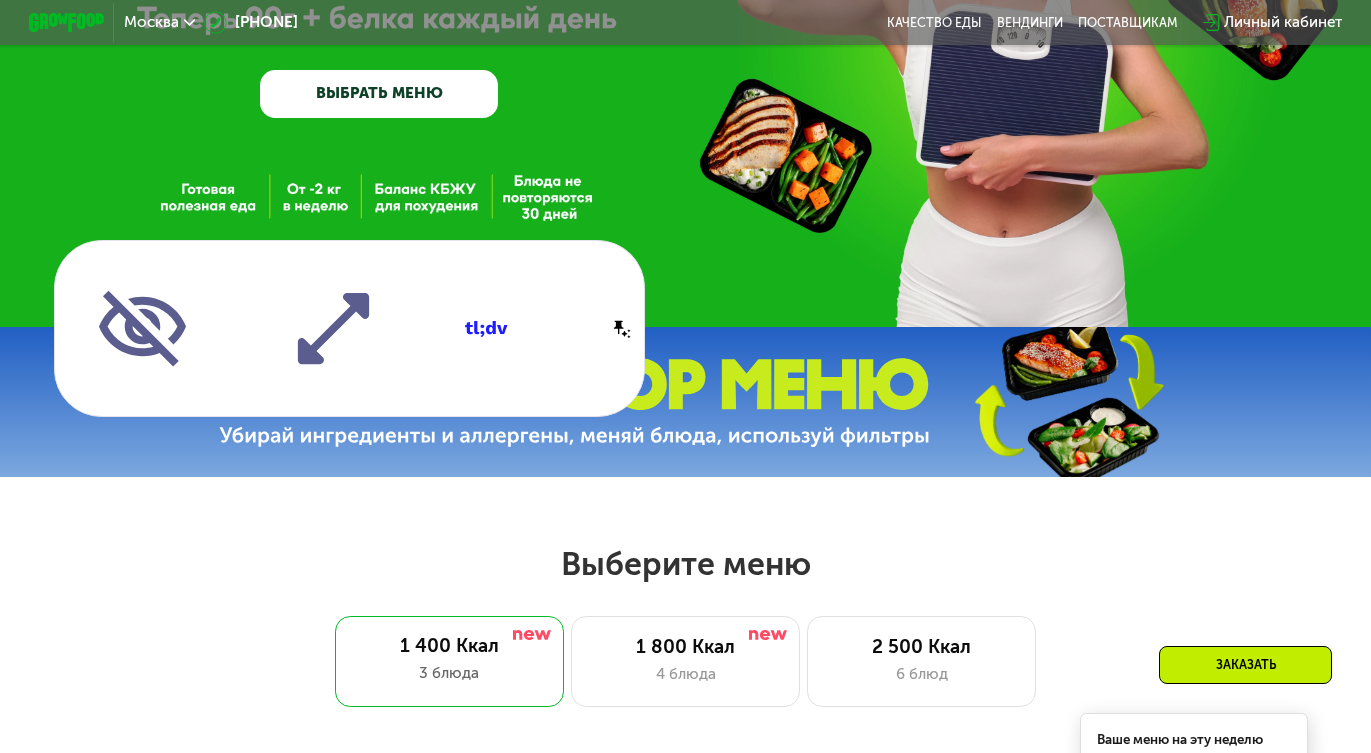 drag, startPoint x: 385, startPoint y: 373, endPoint x: 363, endPoint y: 461, distance: 90.70832 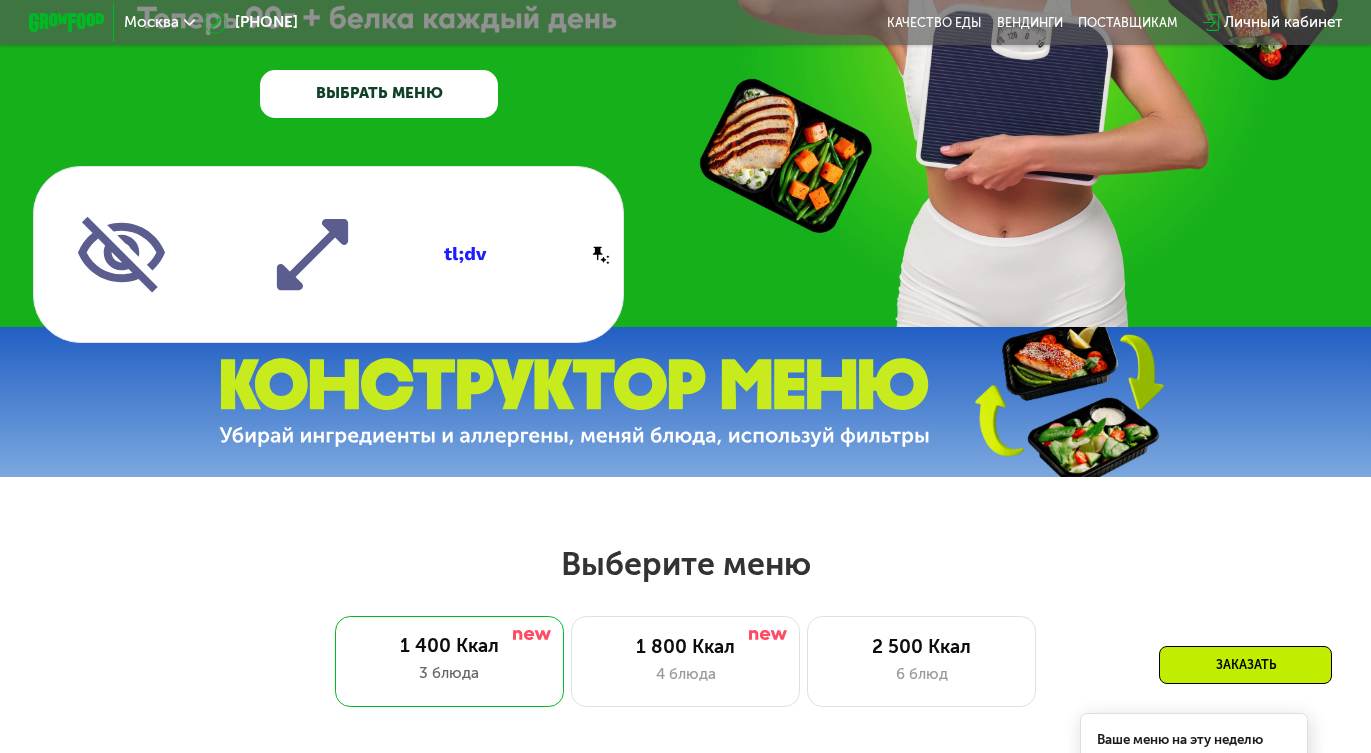 drag, startPoint x: 513, startPoint y: 253, endPoint x: 513, endPoint y: 517, distance: 264 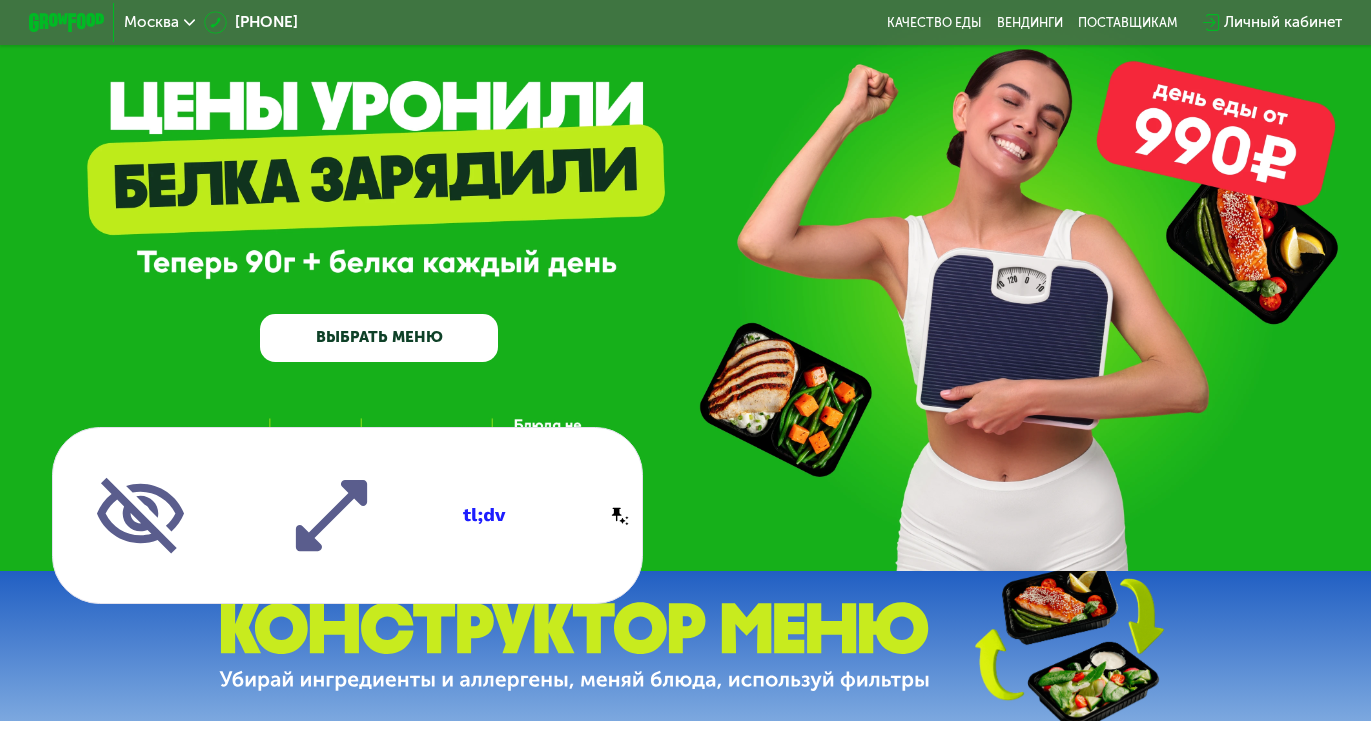 scroll, scrollTop: 118, scrollLeft: 0, axis: vertical 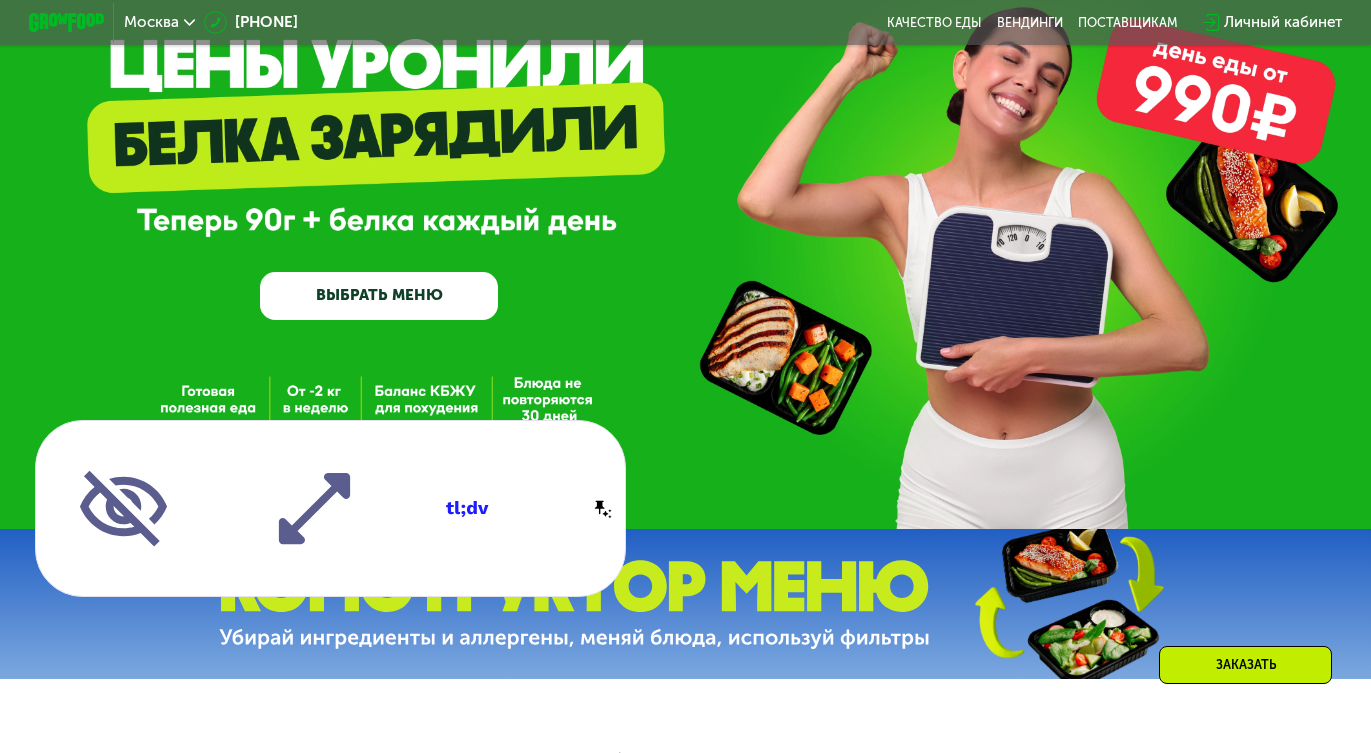 drag, startPoint x: 619, startPoint y: 409, endPoint x: 600, endPoint y: 562, distance: 154.17523 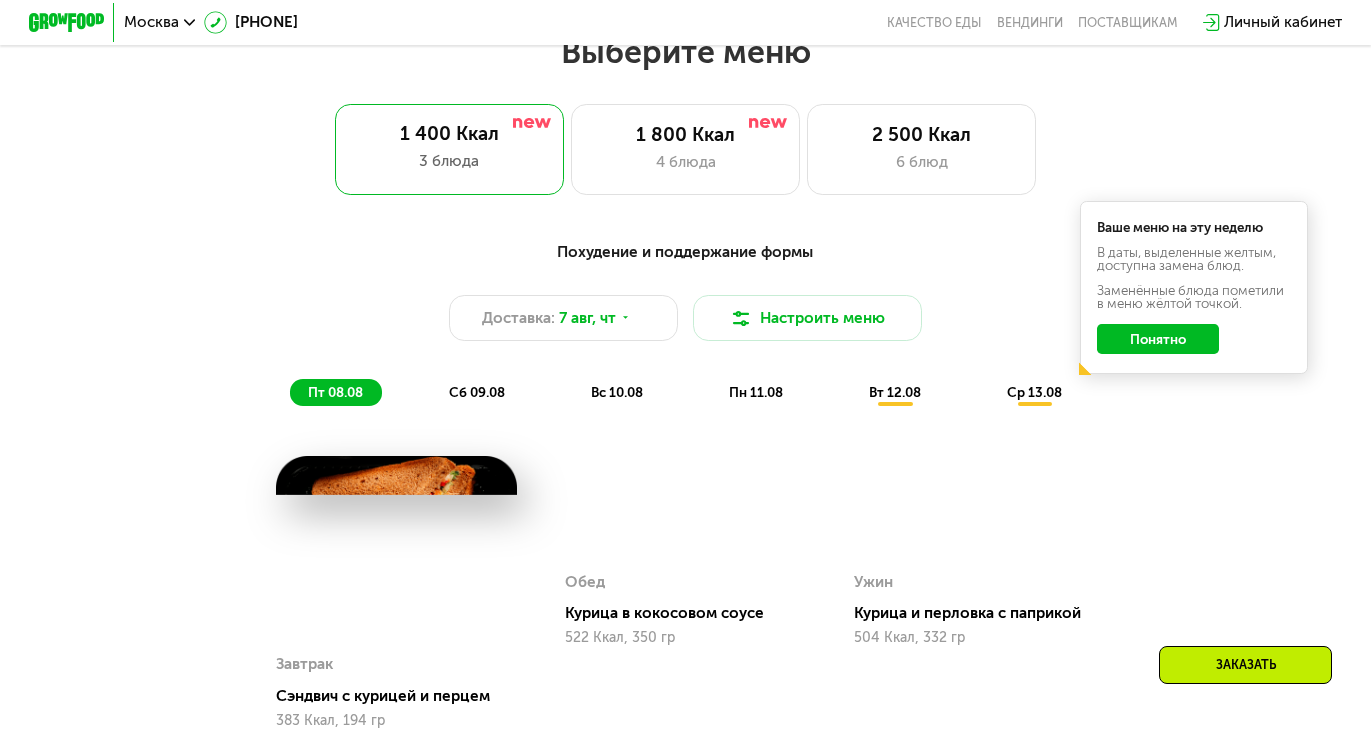 scroll, scrollTop: 845, scrollLeft: 0, axis: vertical 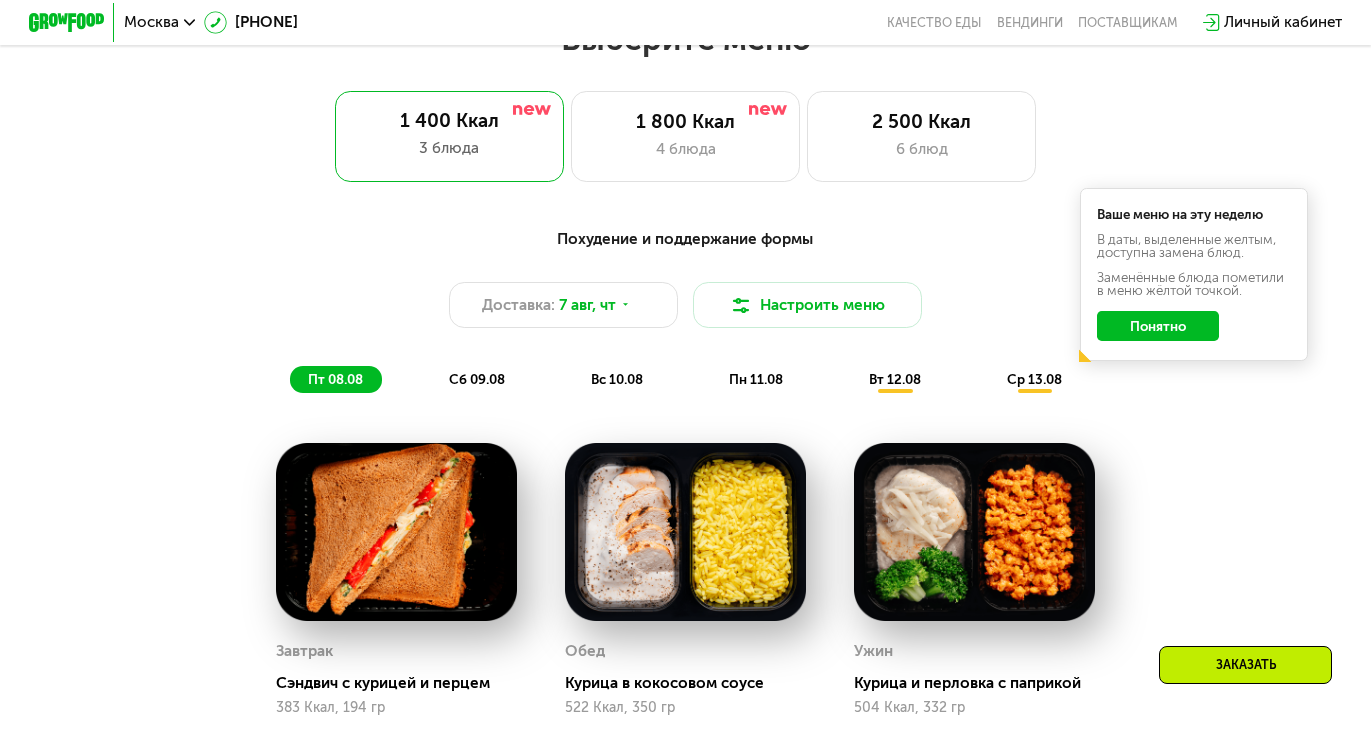 click on "Понятно" 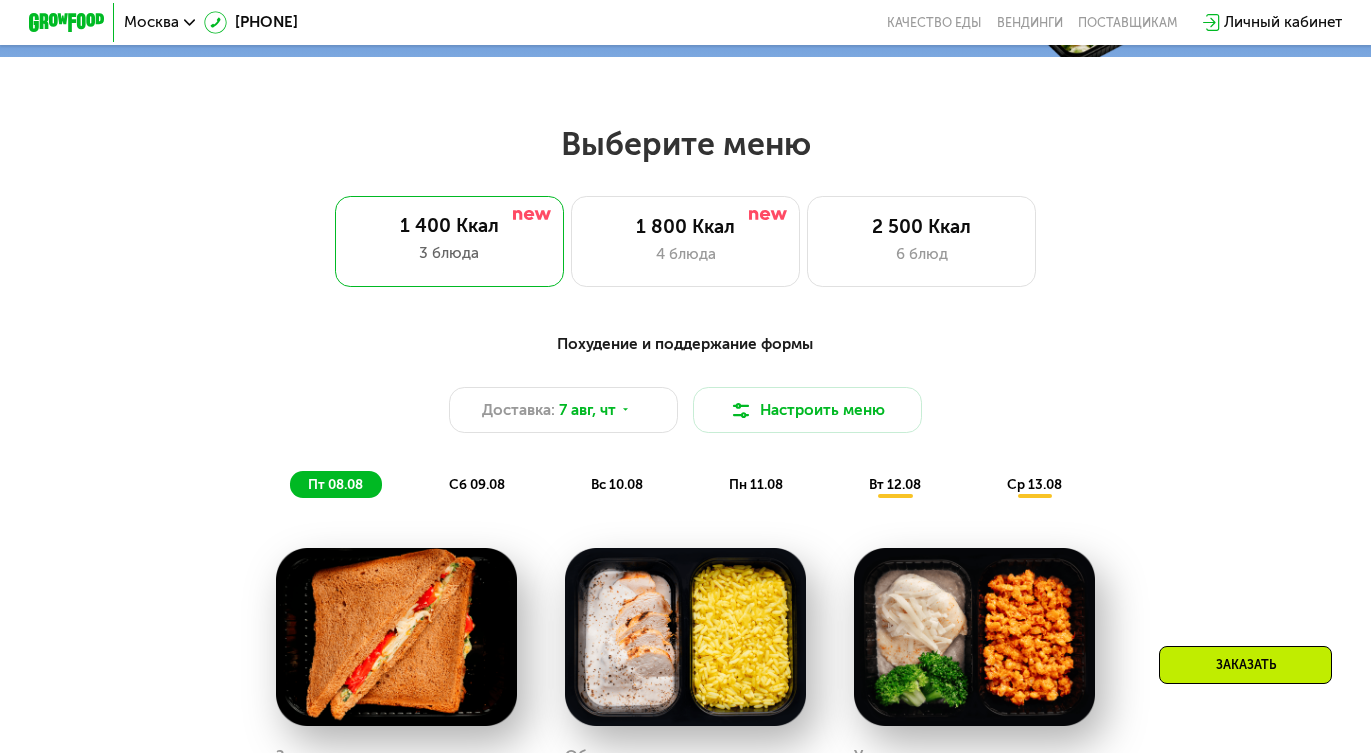 scroll, scrollTop: 736, scrollLeft: 0, axis: vertical 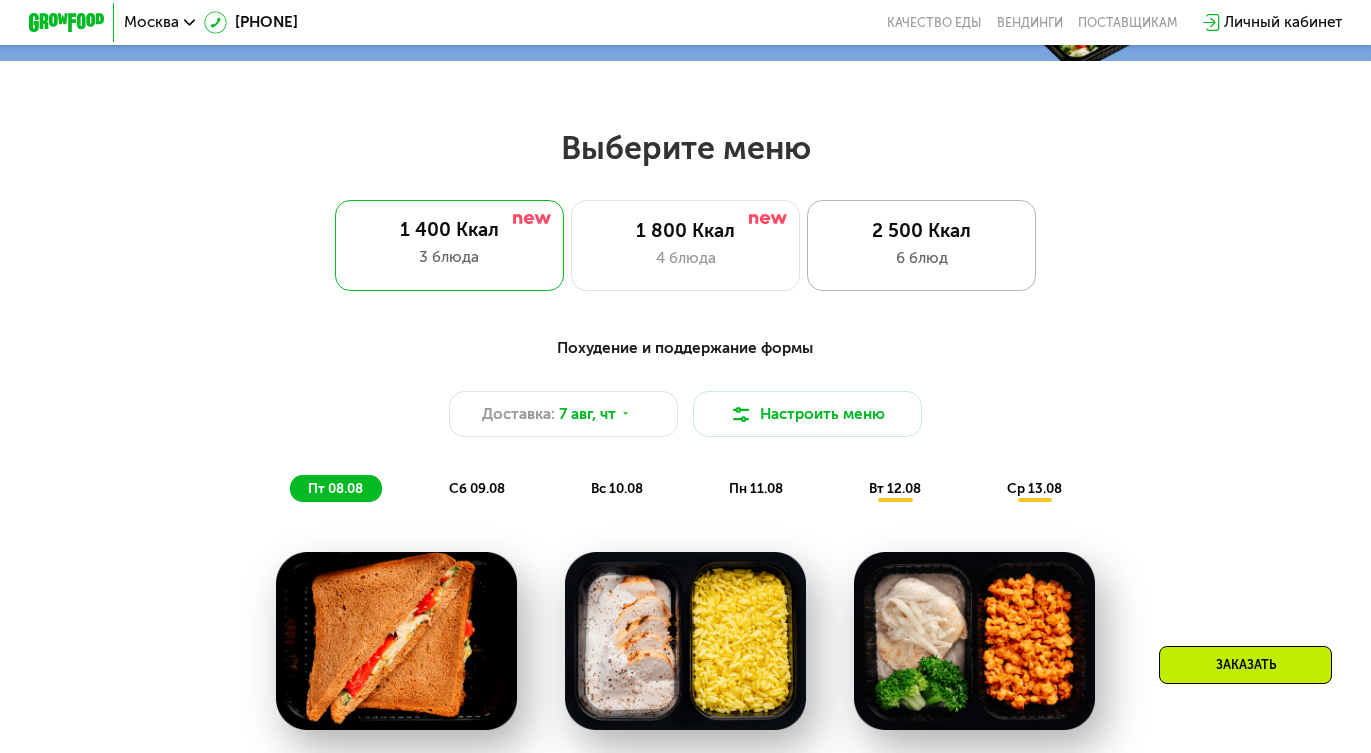 click on "6 блюд" at bounding box center (921, 258) 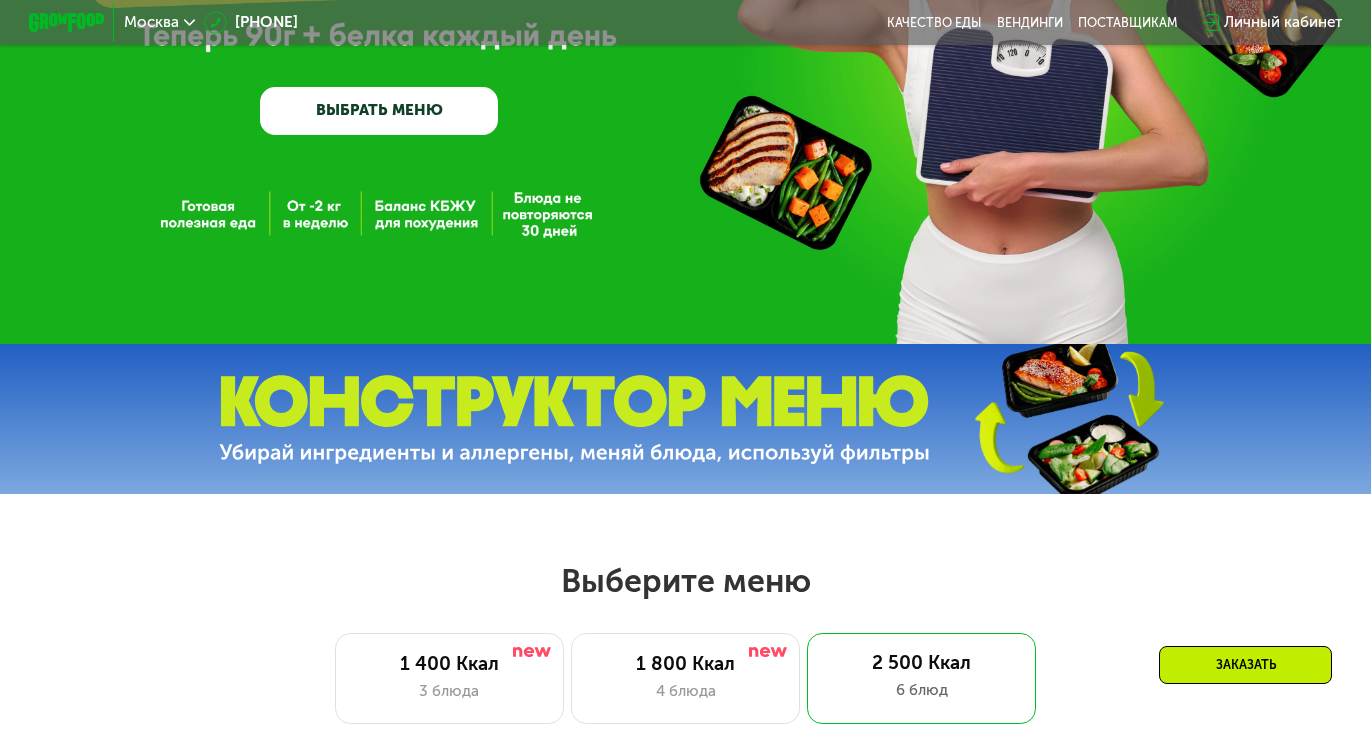 scroll, scrollTop: 334, scrollLeft: 0, axis: vertical 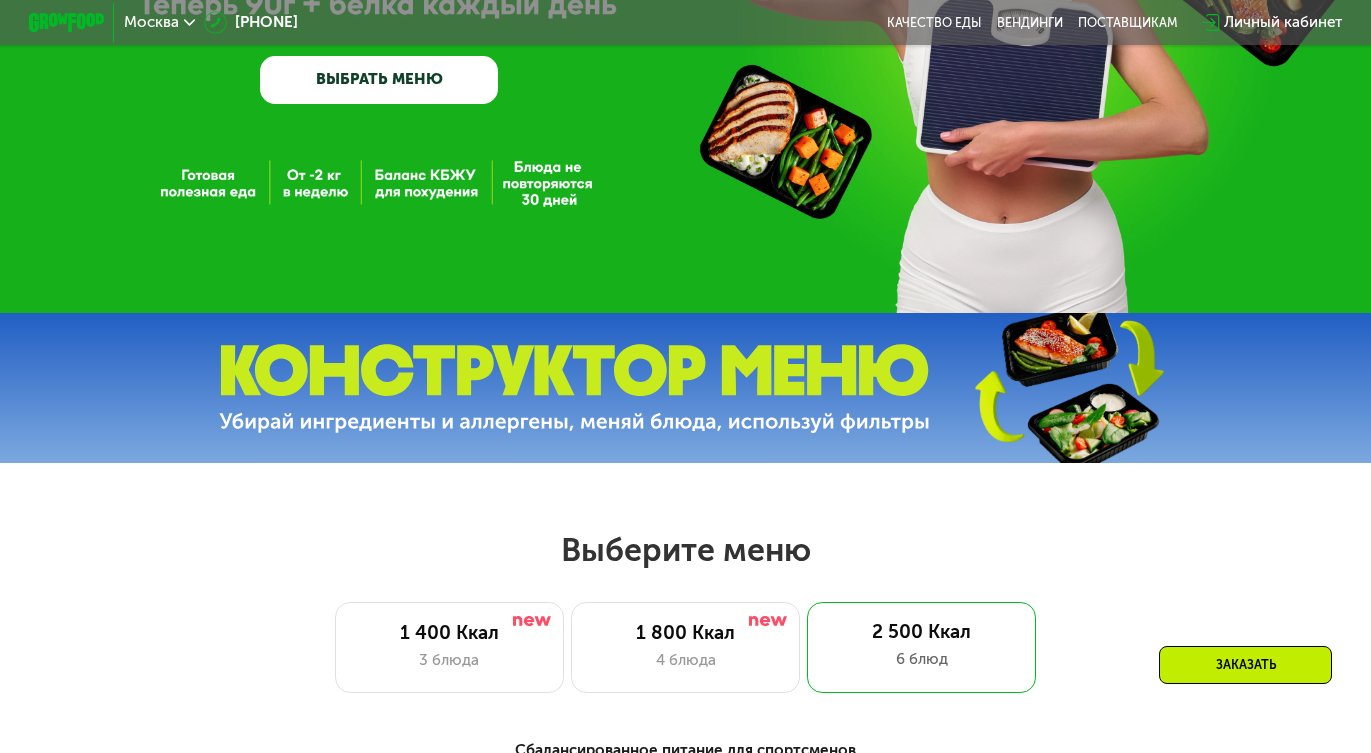 click on "Заказать" at bounding box center [1245, 665] 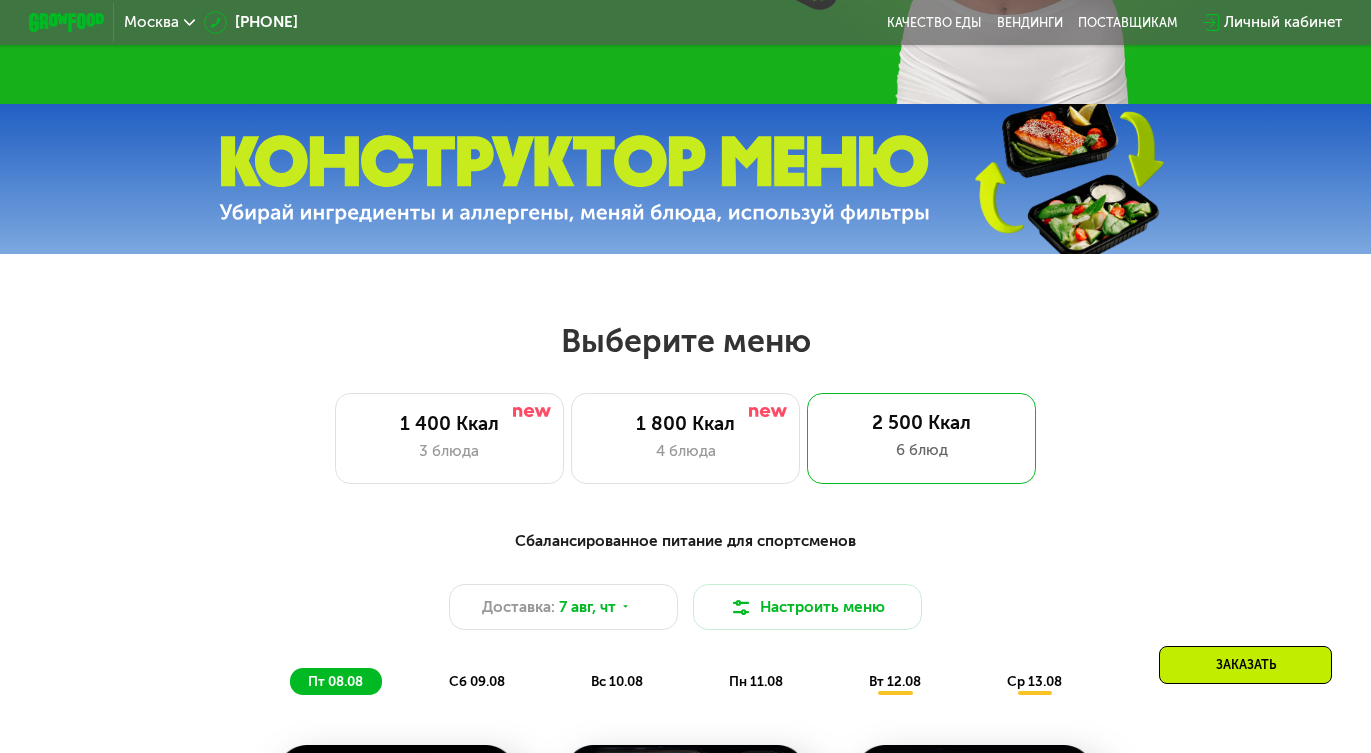 scroll, scrollTop: 542, scrollLeft: 0, axis: vertical 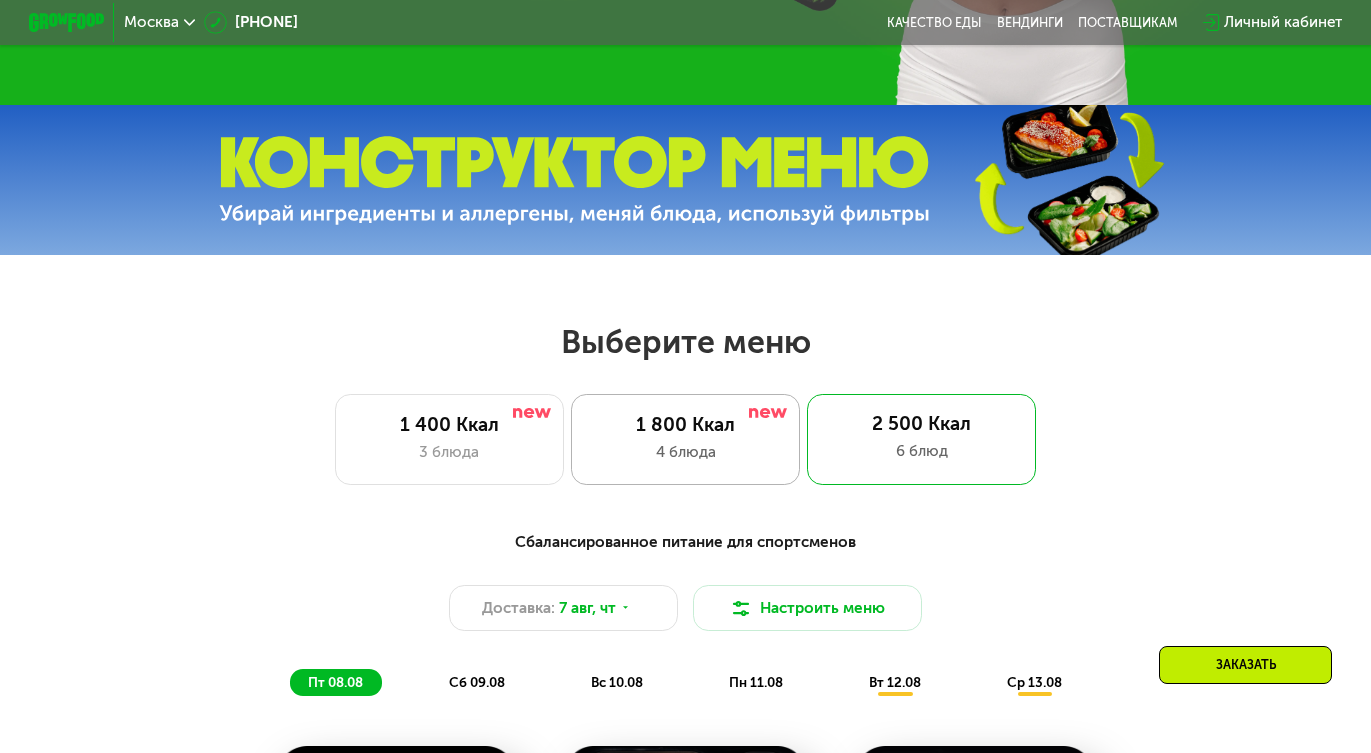 click on "4 блюда" at bounding box center (685, 452) 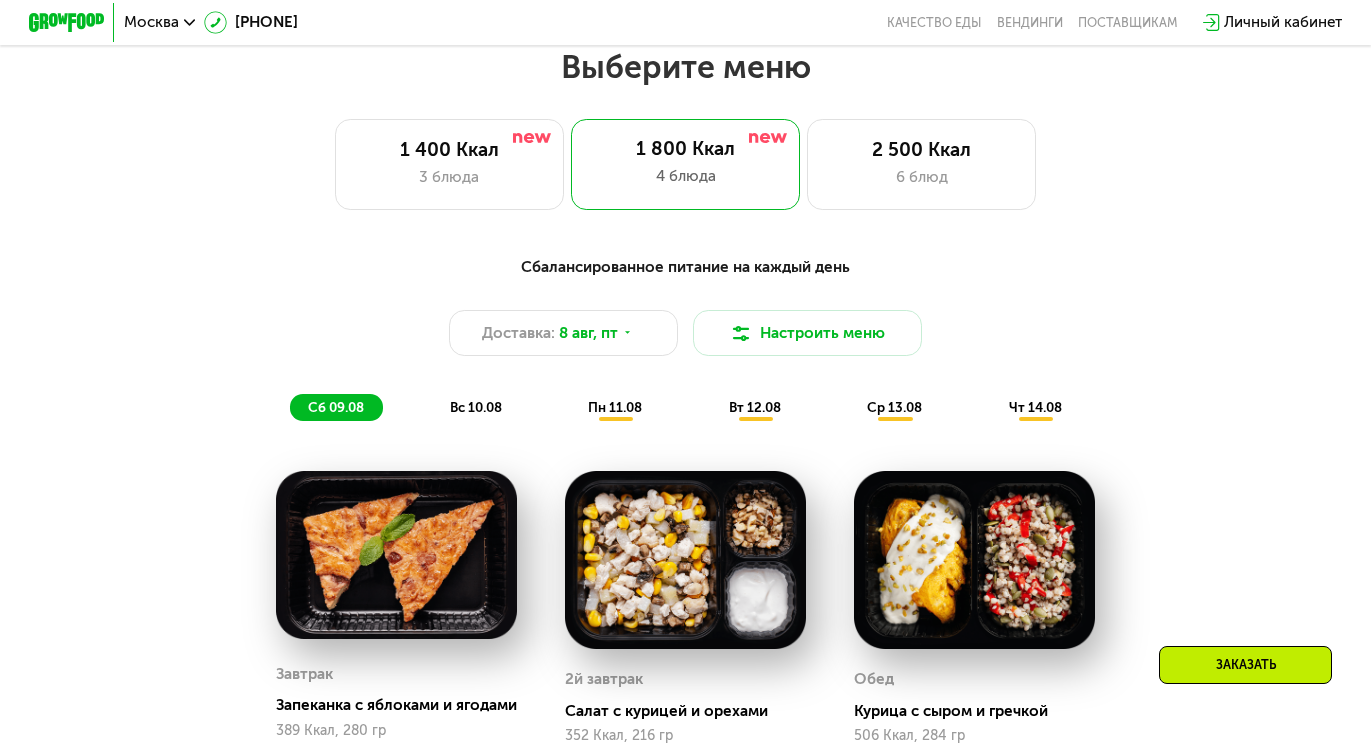 scroll, scrollTop: 799, scrollLeft: 0, axis: vertical 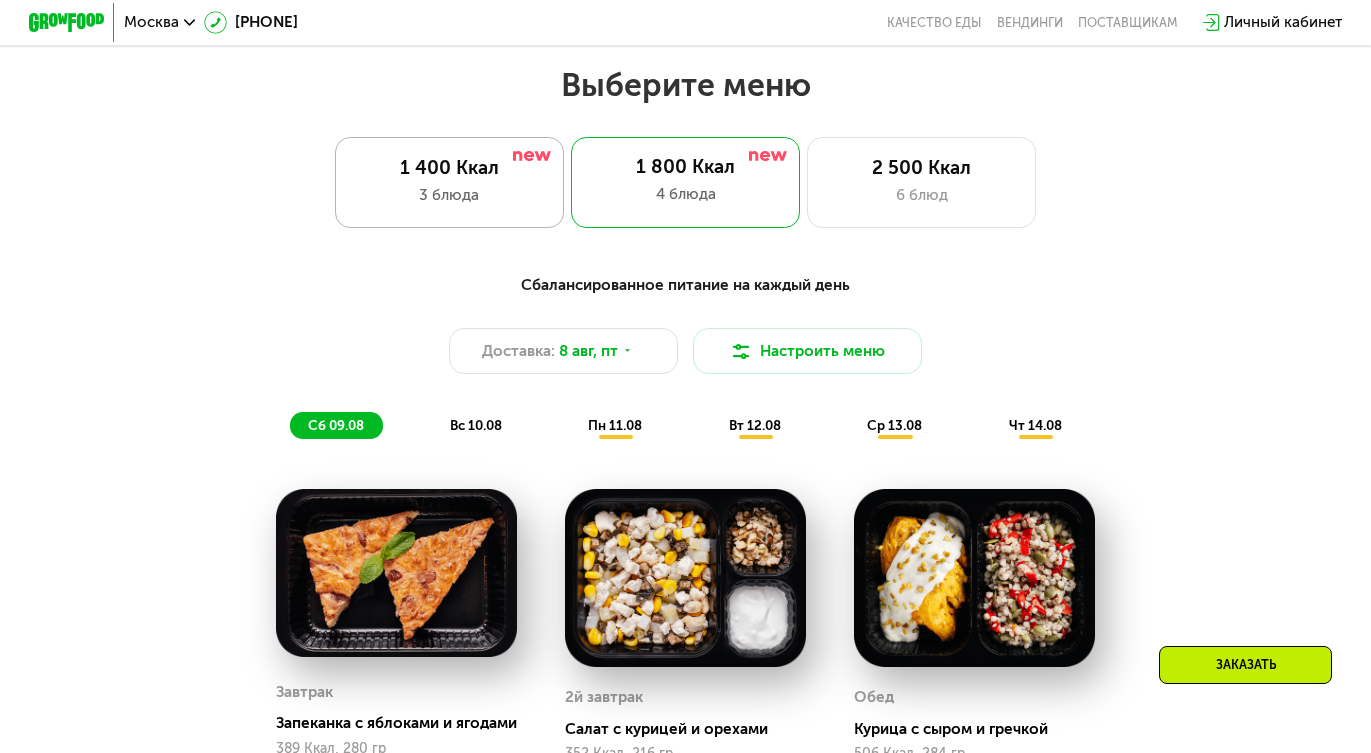 click on "1 400 Ккал 3 блюда" 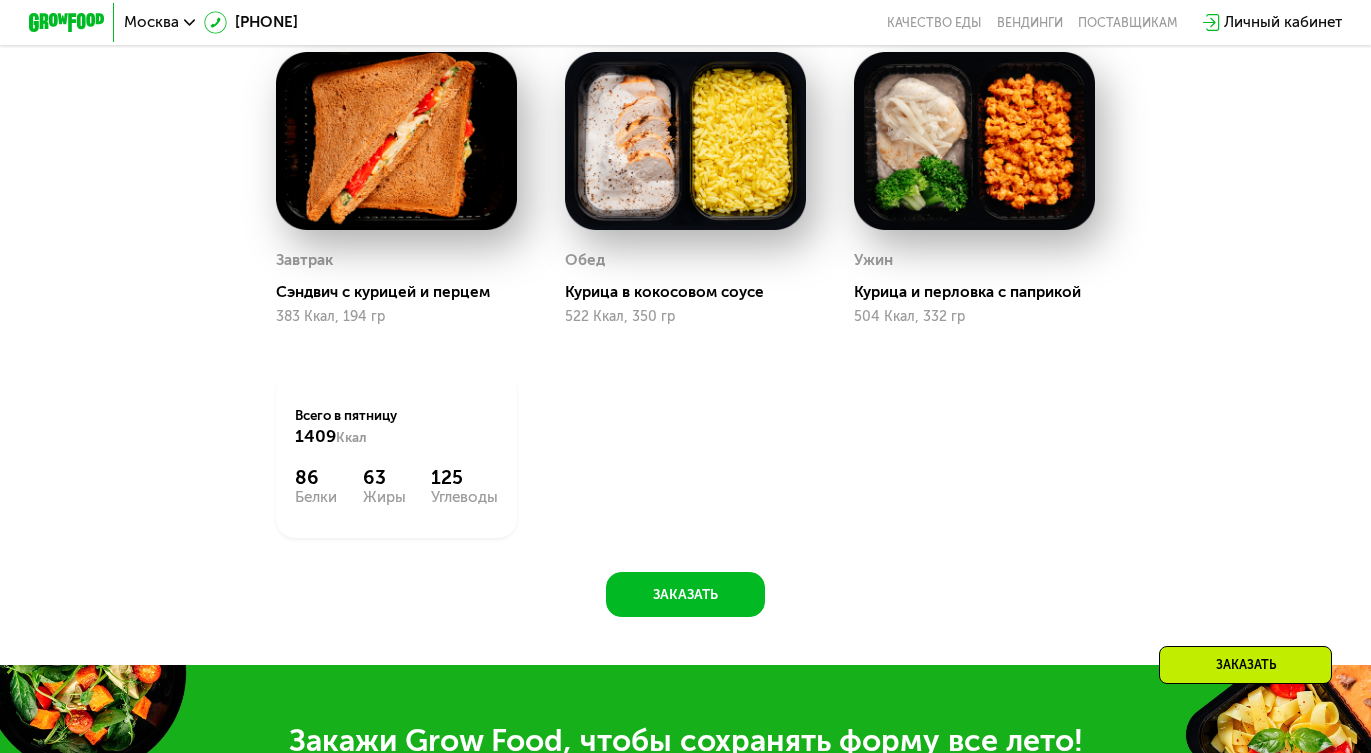 scroll, scrollTop: 1237, scrollLeft: 0, axis: vertical 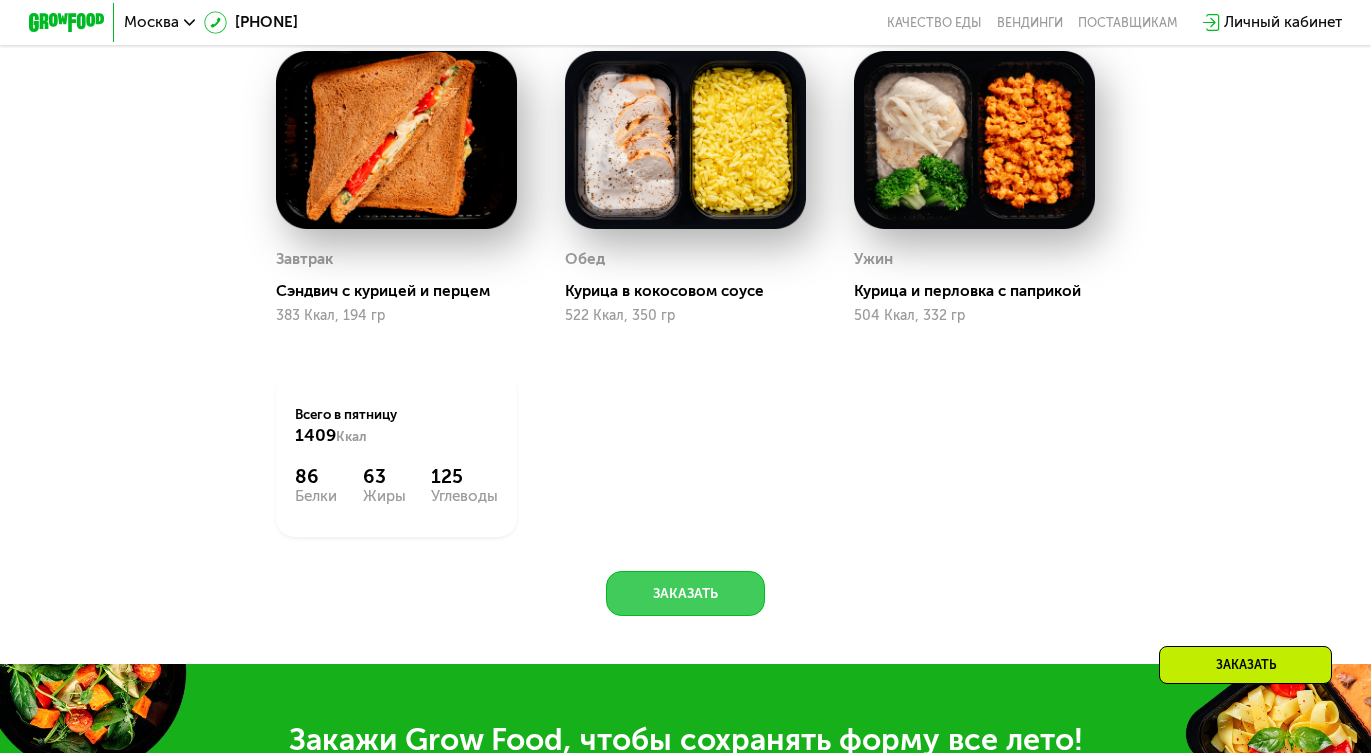 click on "Заказать" 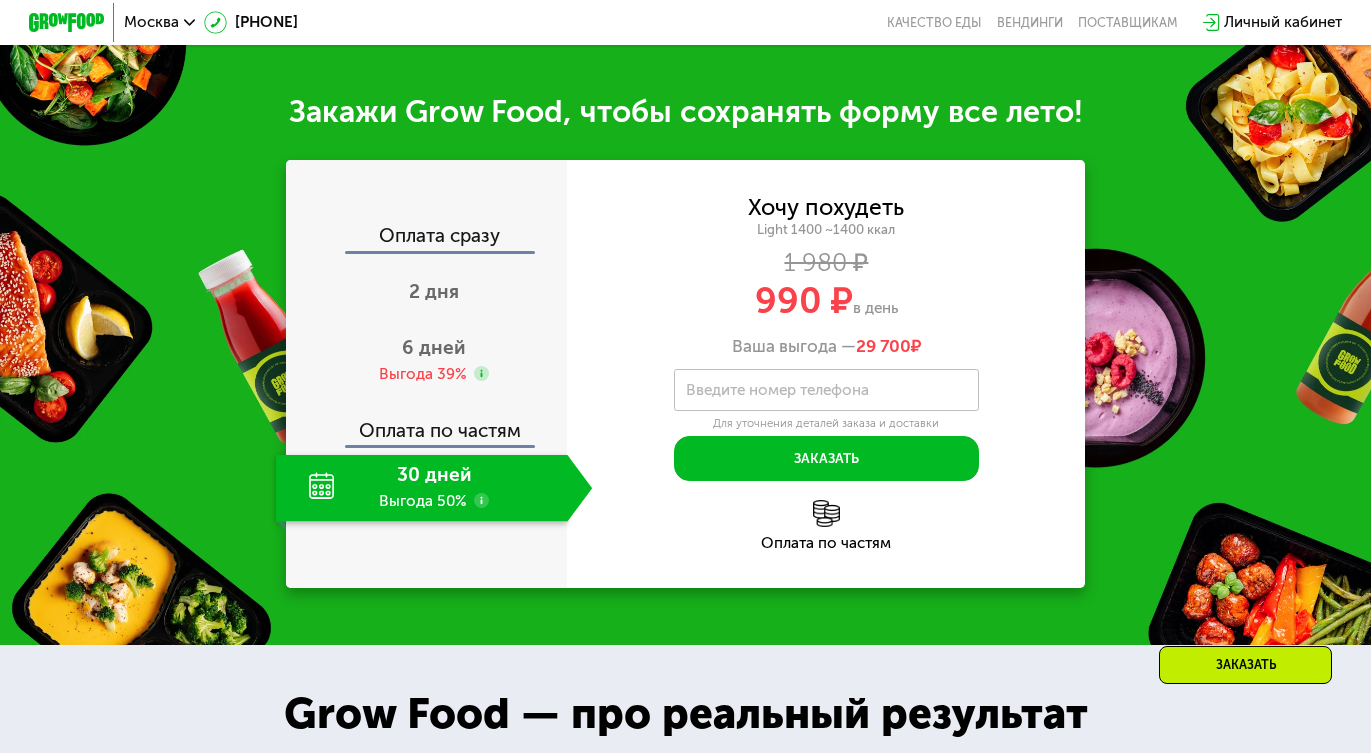 scroll, scrollTop: 1900, scrollLeft: 0, axis: vertical 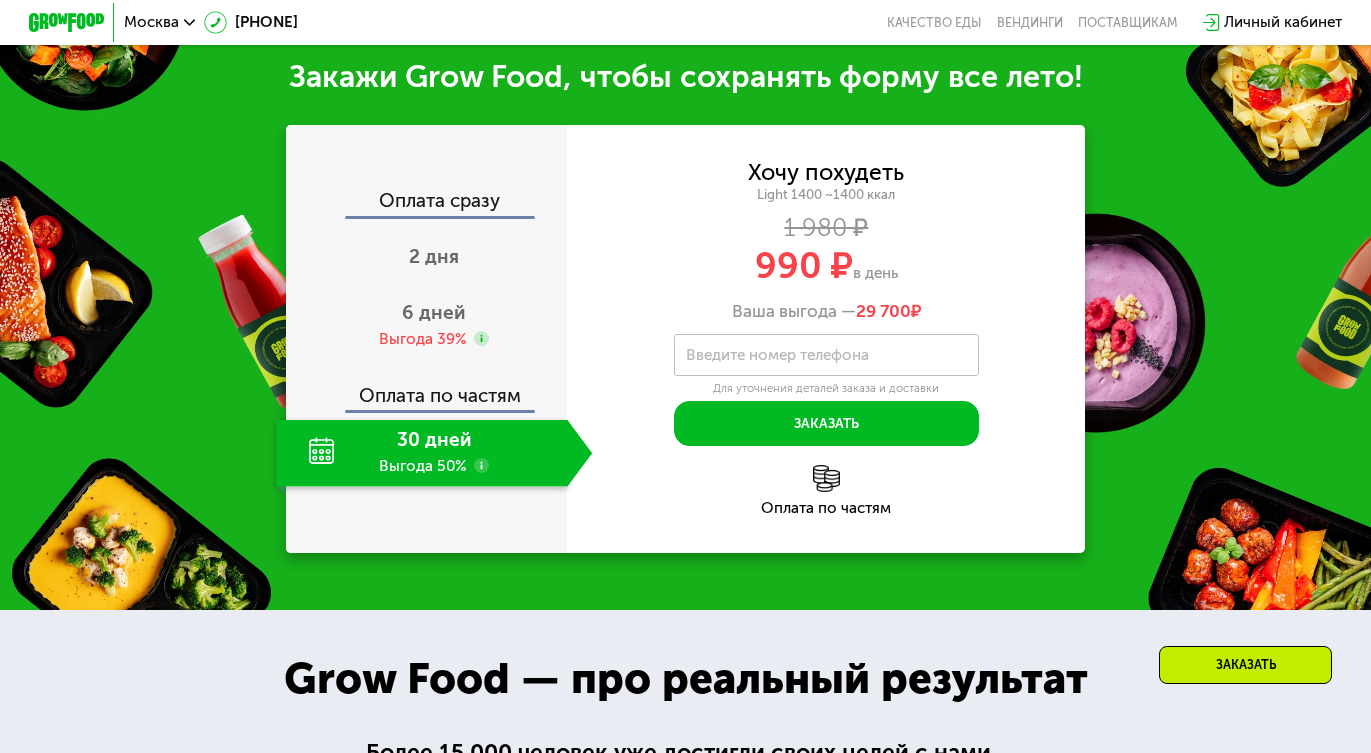 click on "30 дней Выгода 50%" 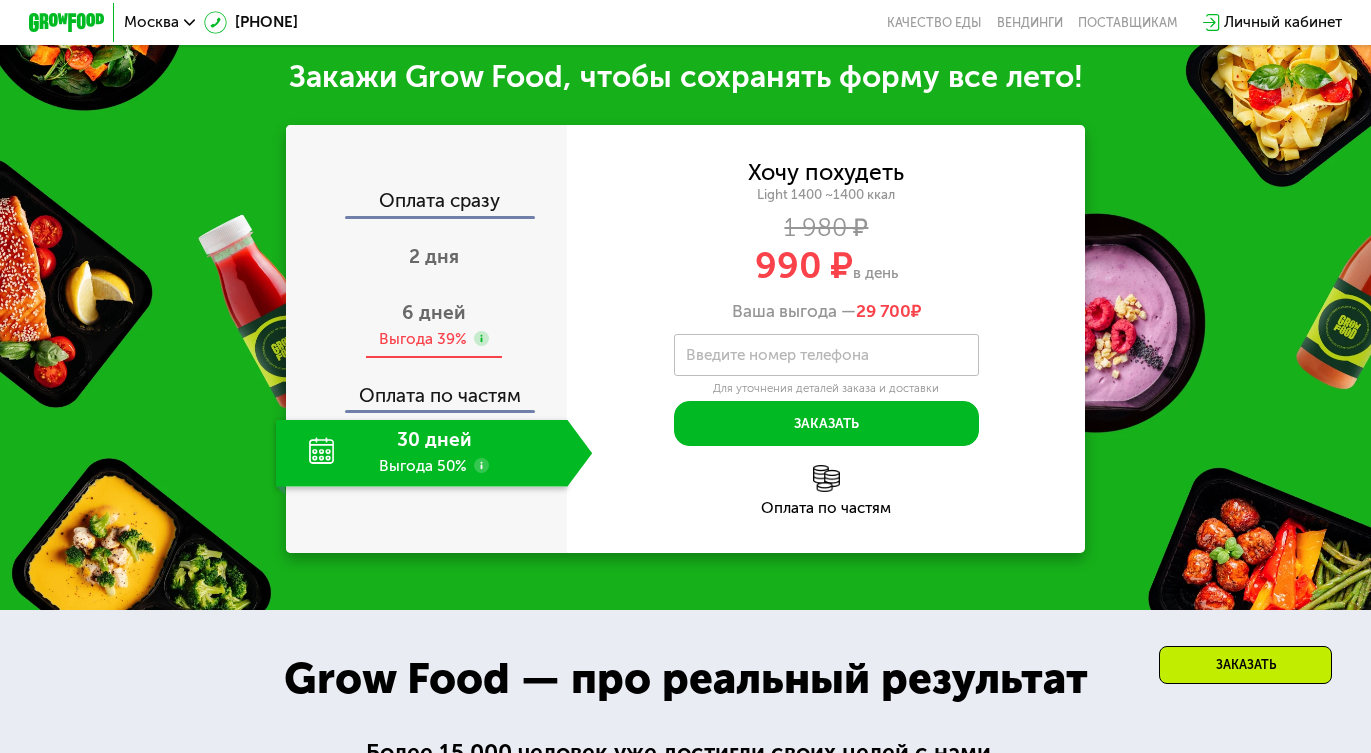 click on "6 дней" at bounding box center [434, 312] 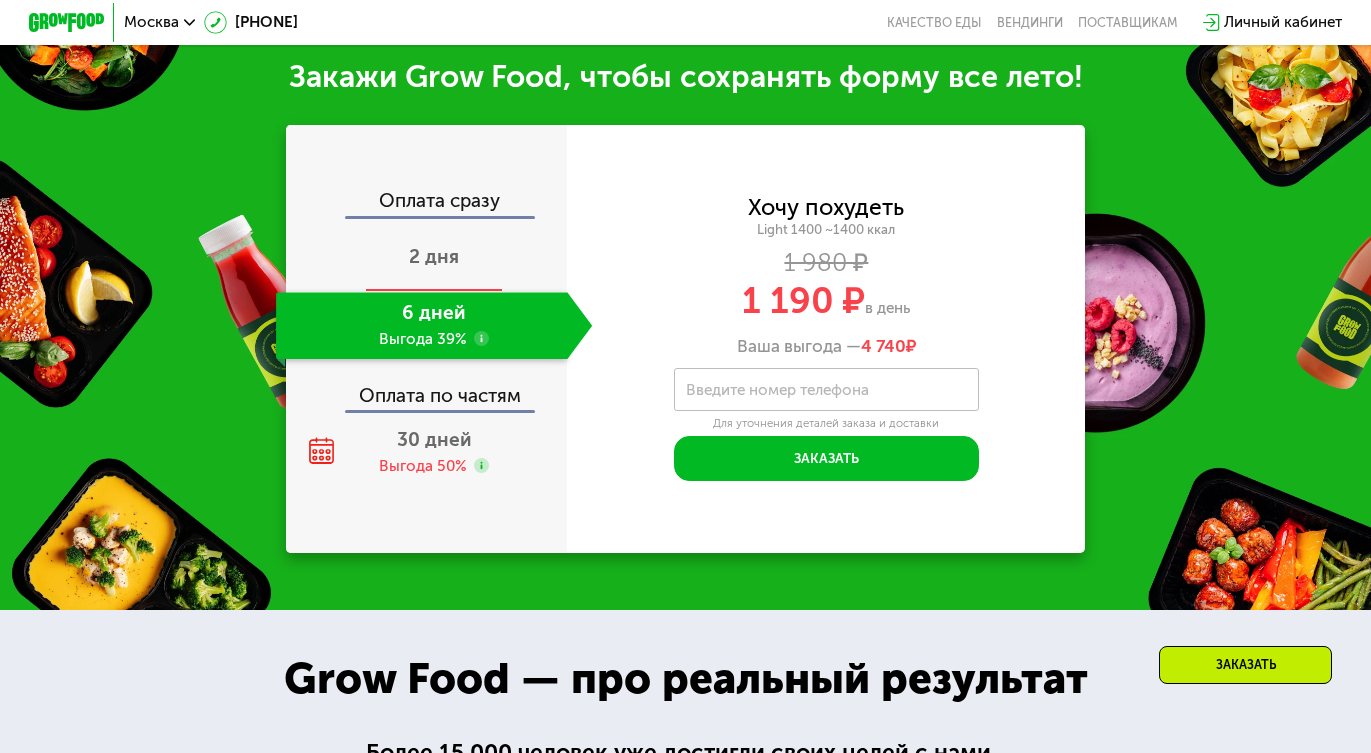 click on "2 дня" at bounding box center (434, 256) 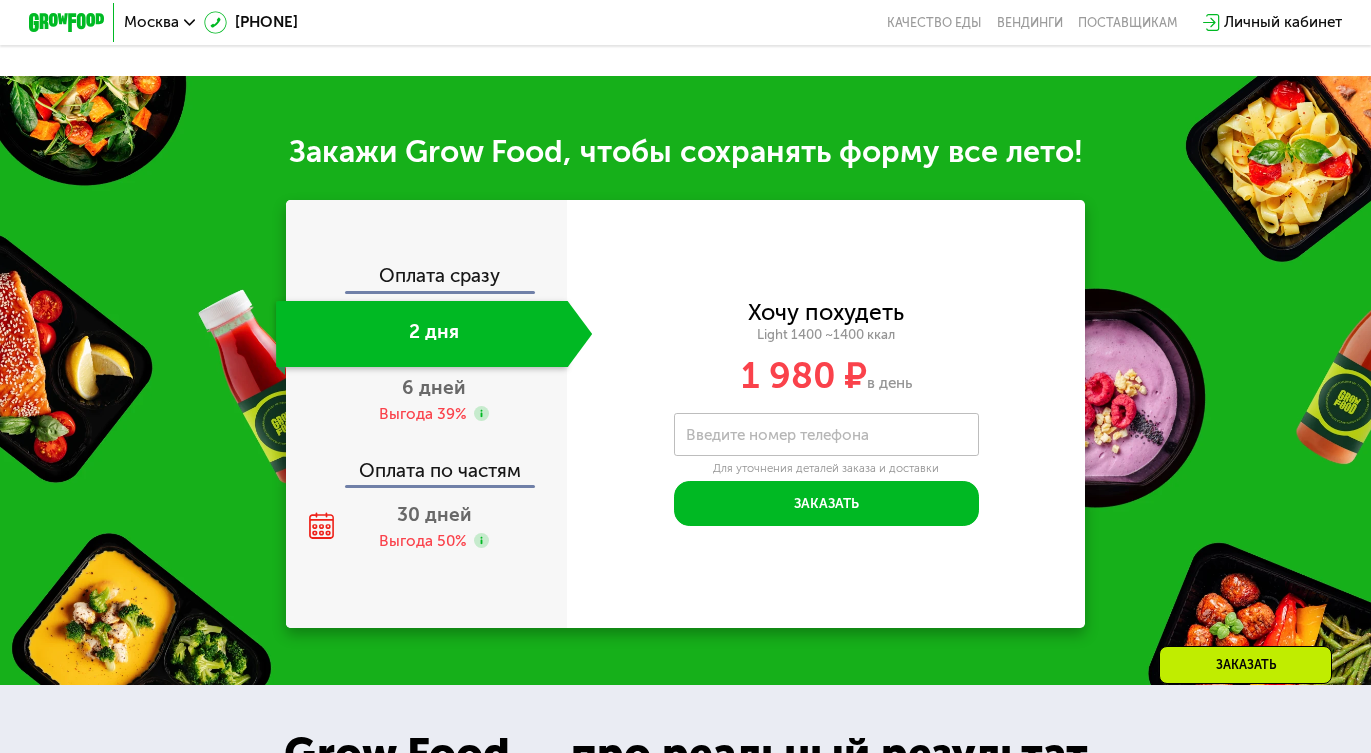 scroll, scrollTop: 1826, scrollLeft: 0, axis: vertical 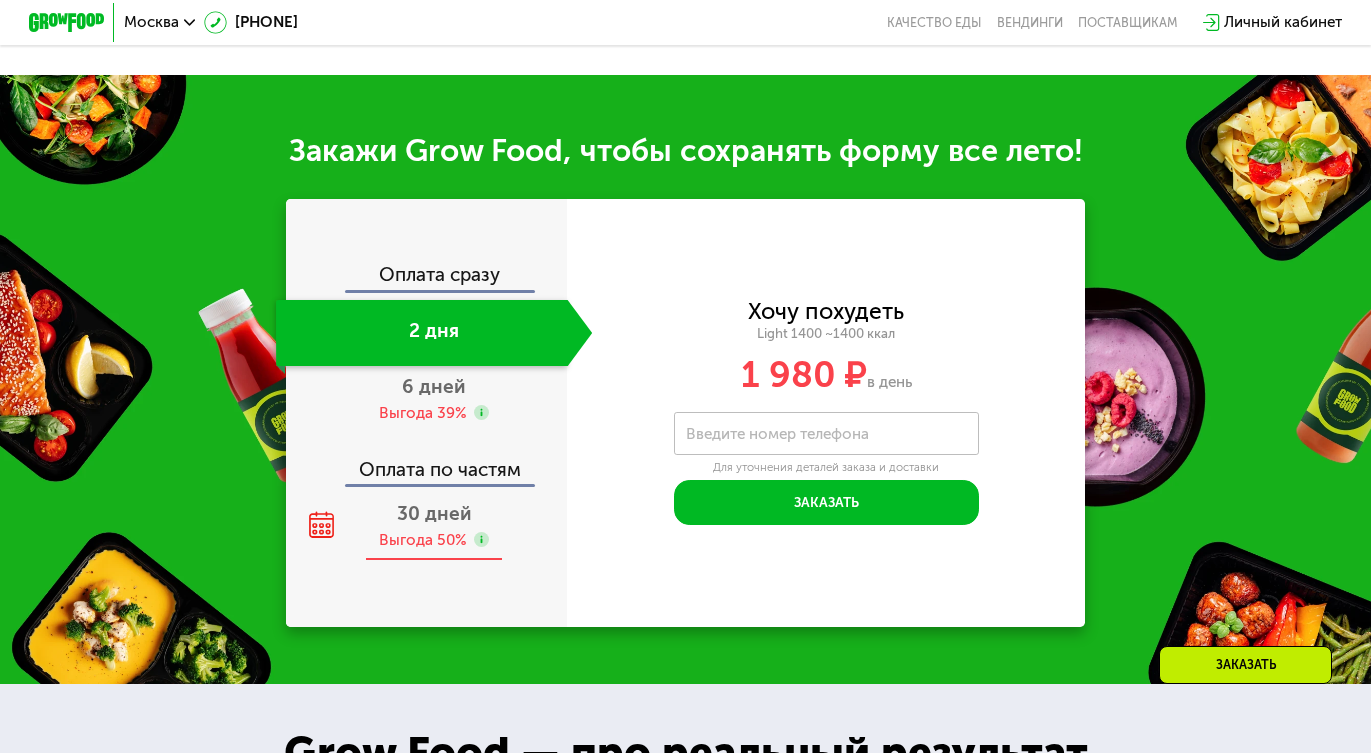 click on "Выгода 50%" at bounding box center (423, 540) 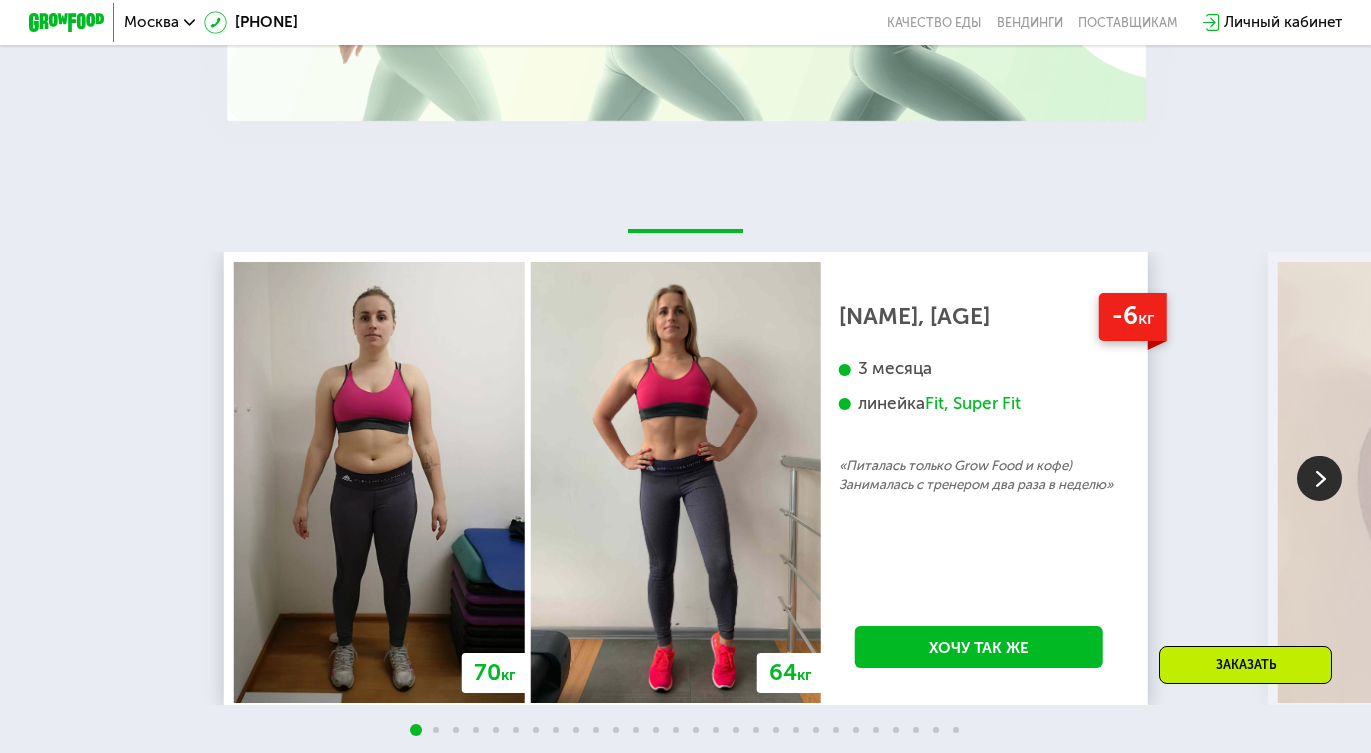 scroll, scrollTop: 3077, scrollLeft: 0, axis: vertical 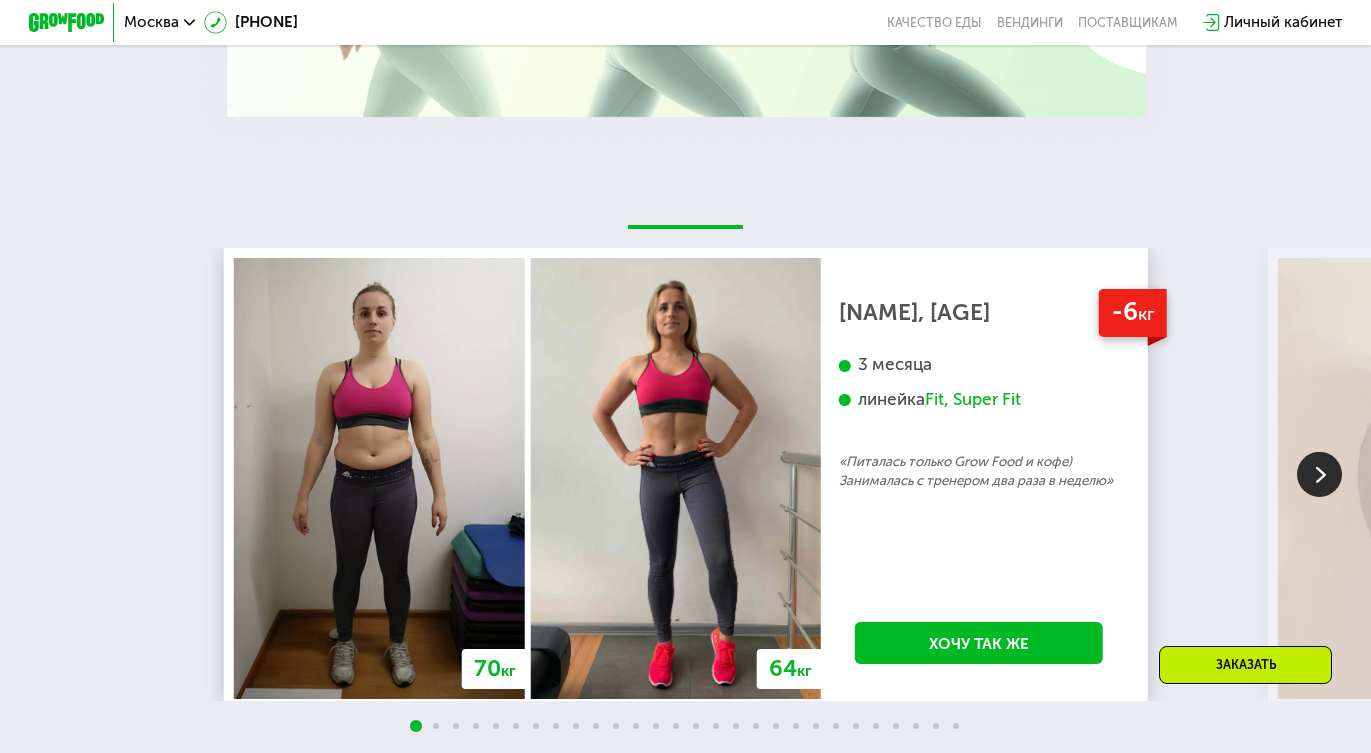 click at bounding box center [1319, 474] 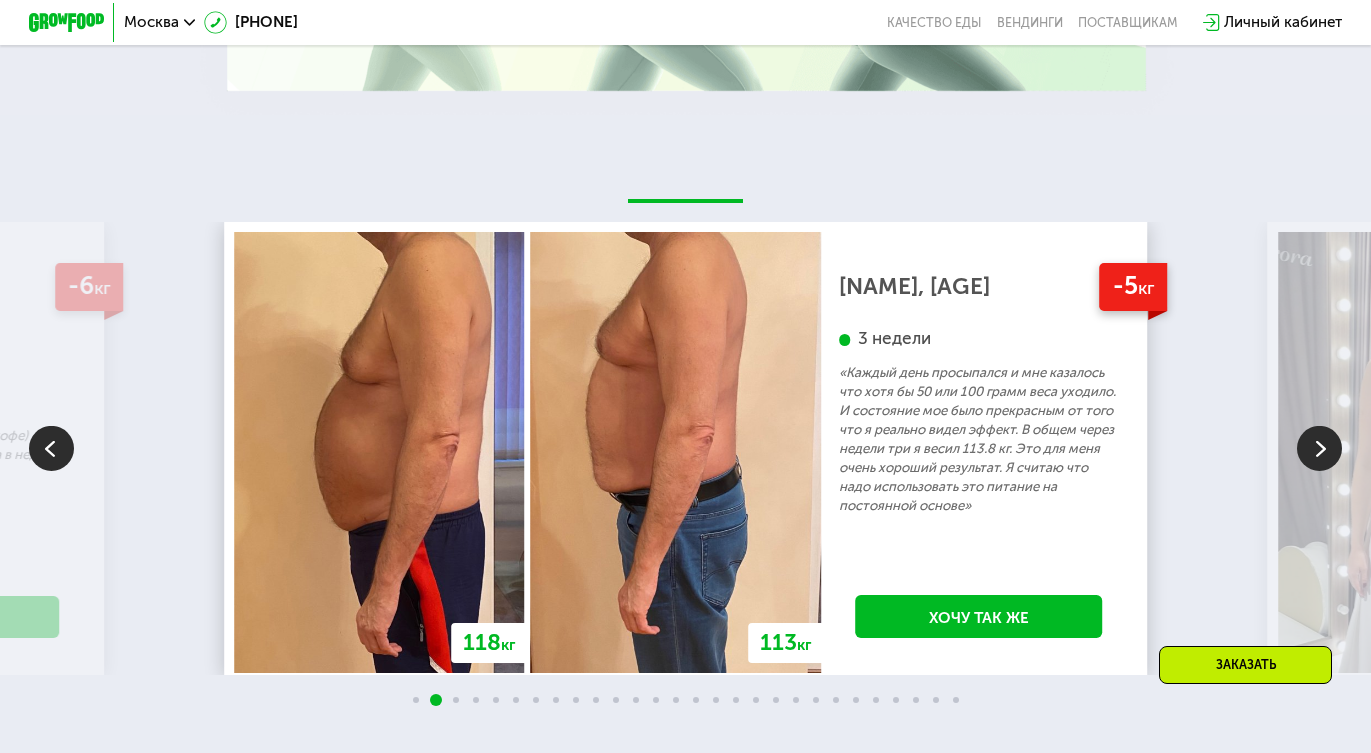 scroll, scrollTop: 3107, scrollLeft: 0, axis: vertical 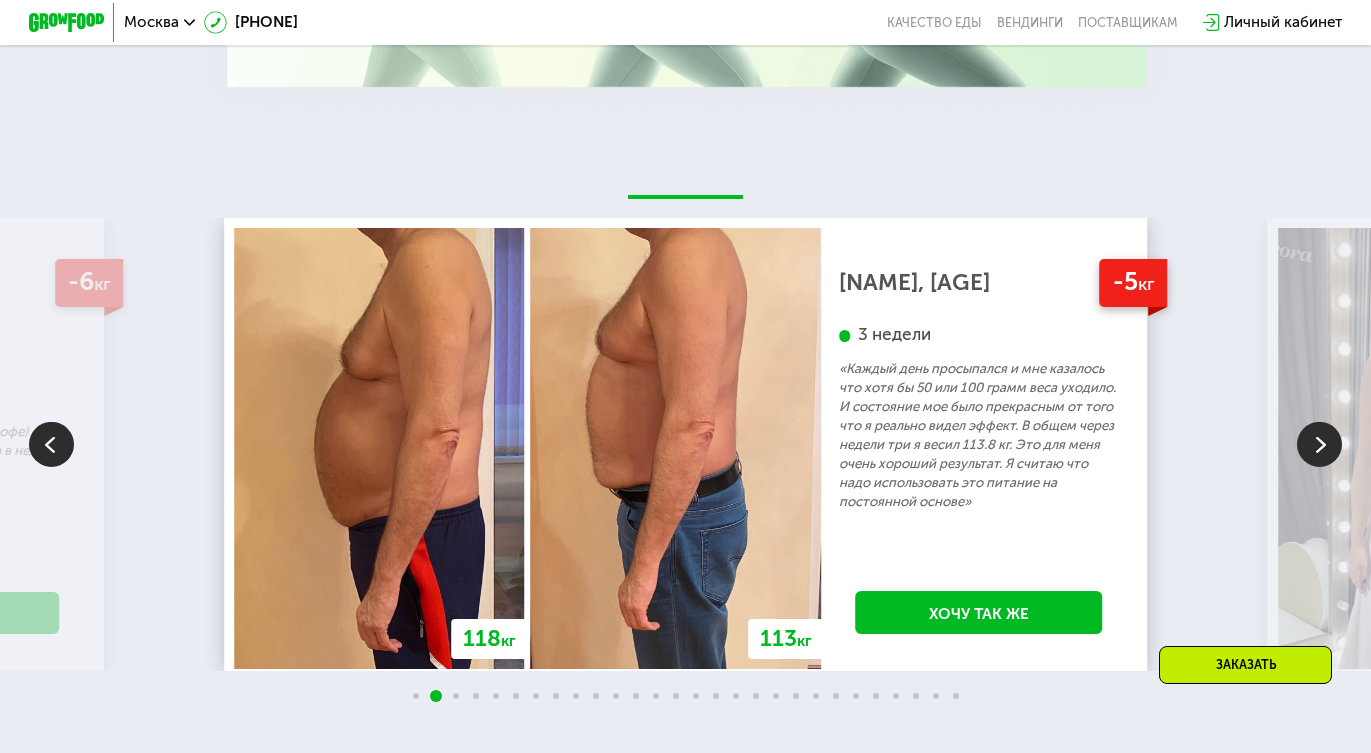 click at bounding box center (1319, 444) 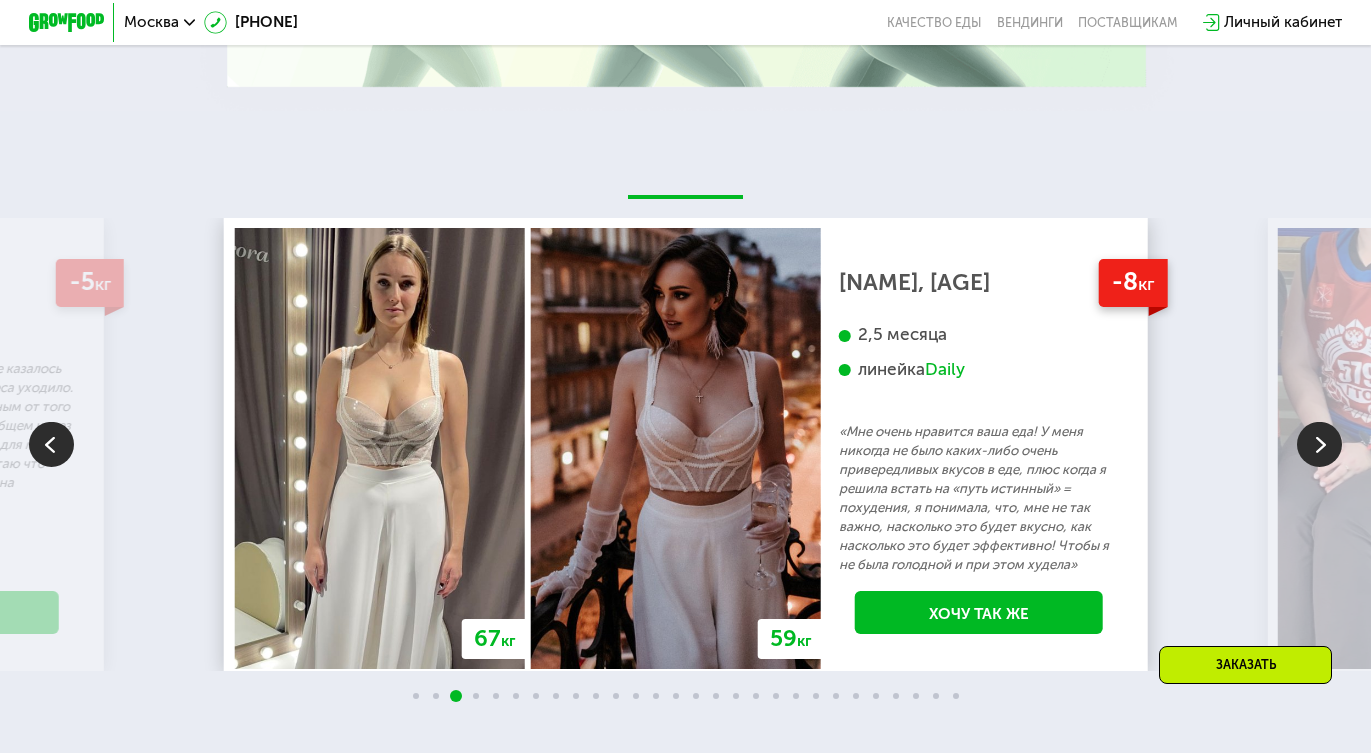 click at bounding box center (1319, 444) 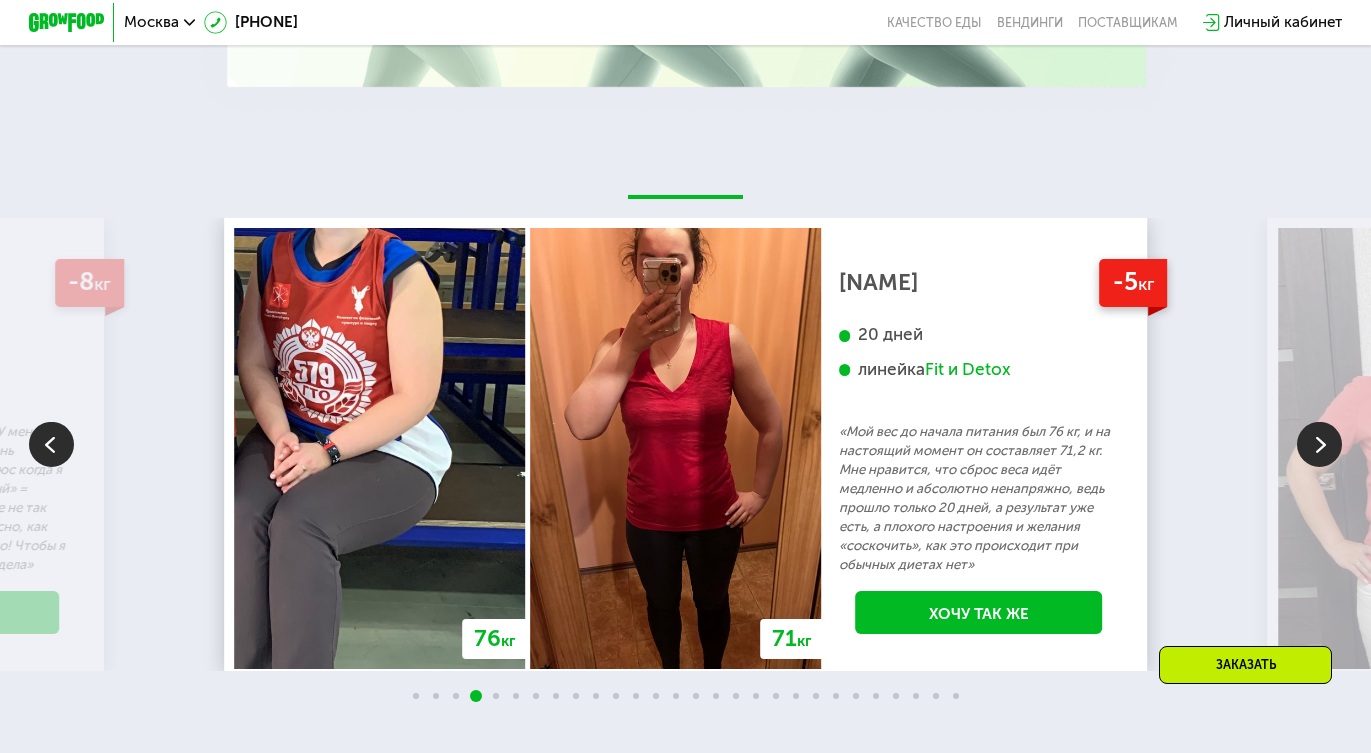 click at bounding box center [1319, 444] 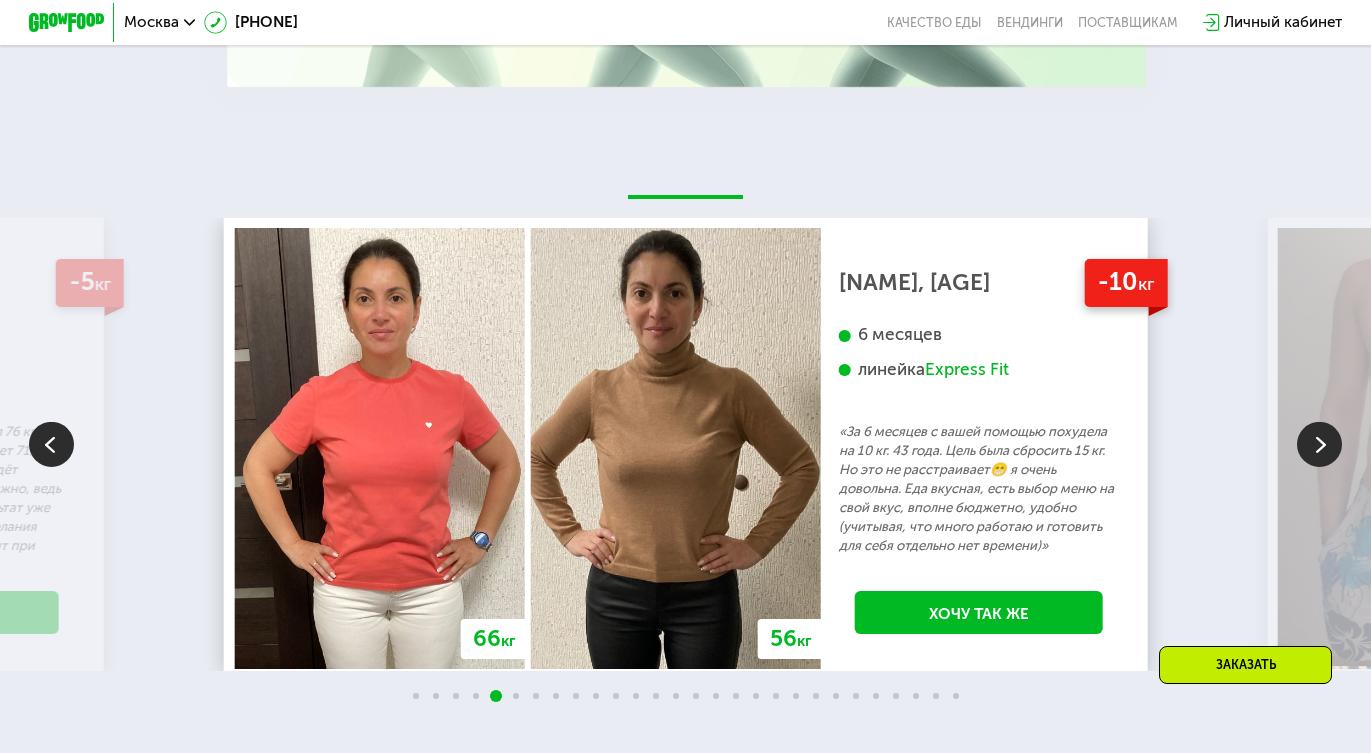 click at bounding box center [1319, 444] 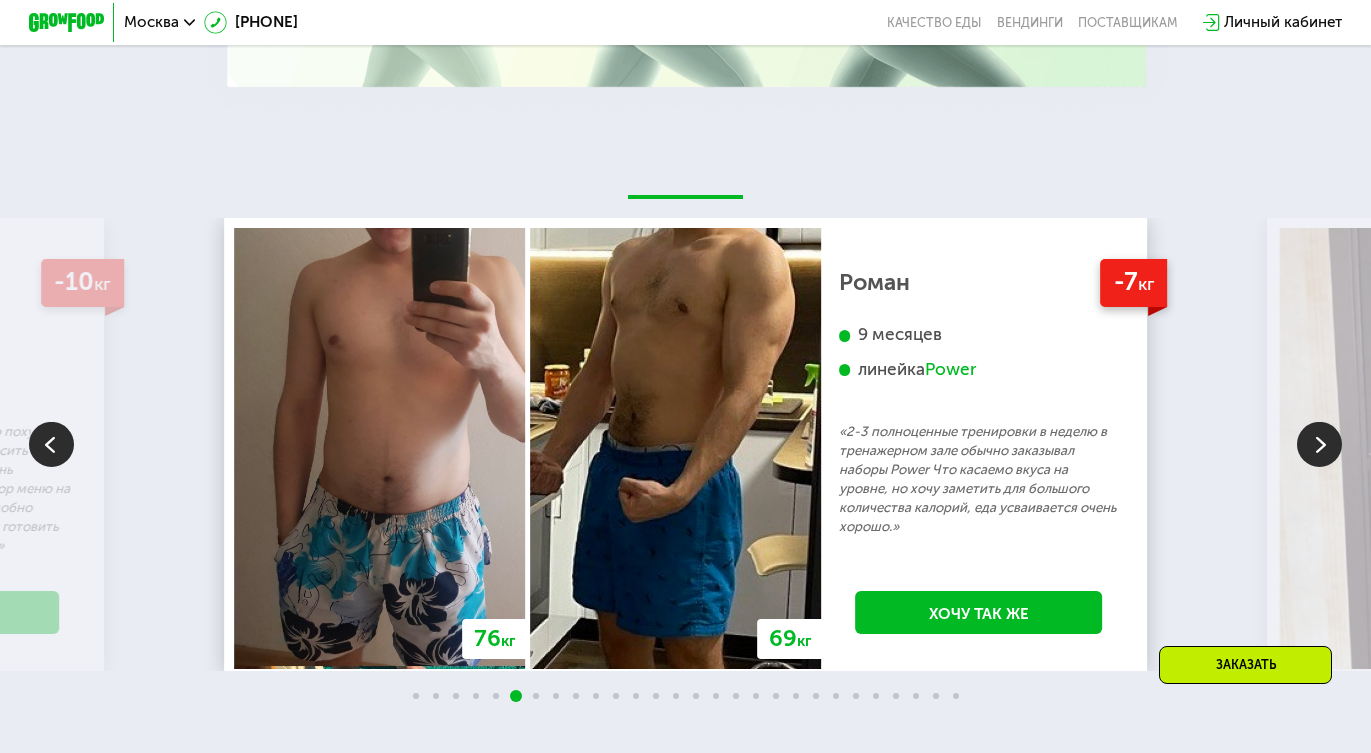 click at bounding box center (1319, 444) 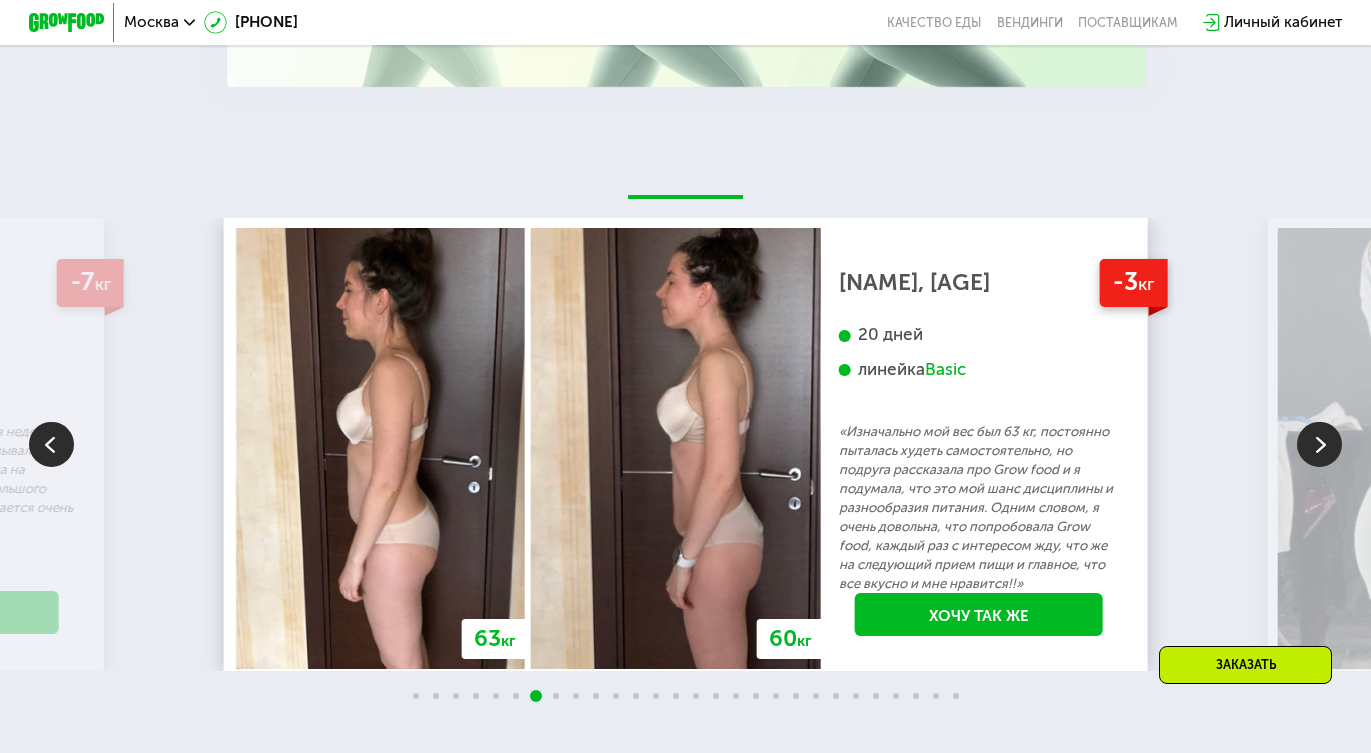 click at bounding box center [1319, 444] 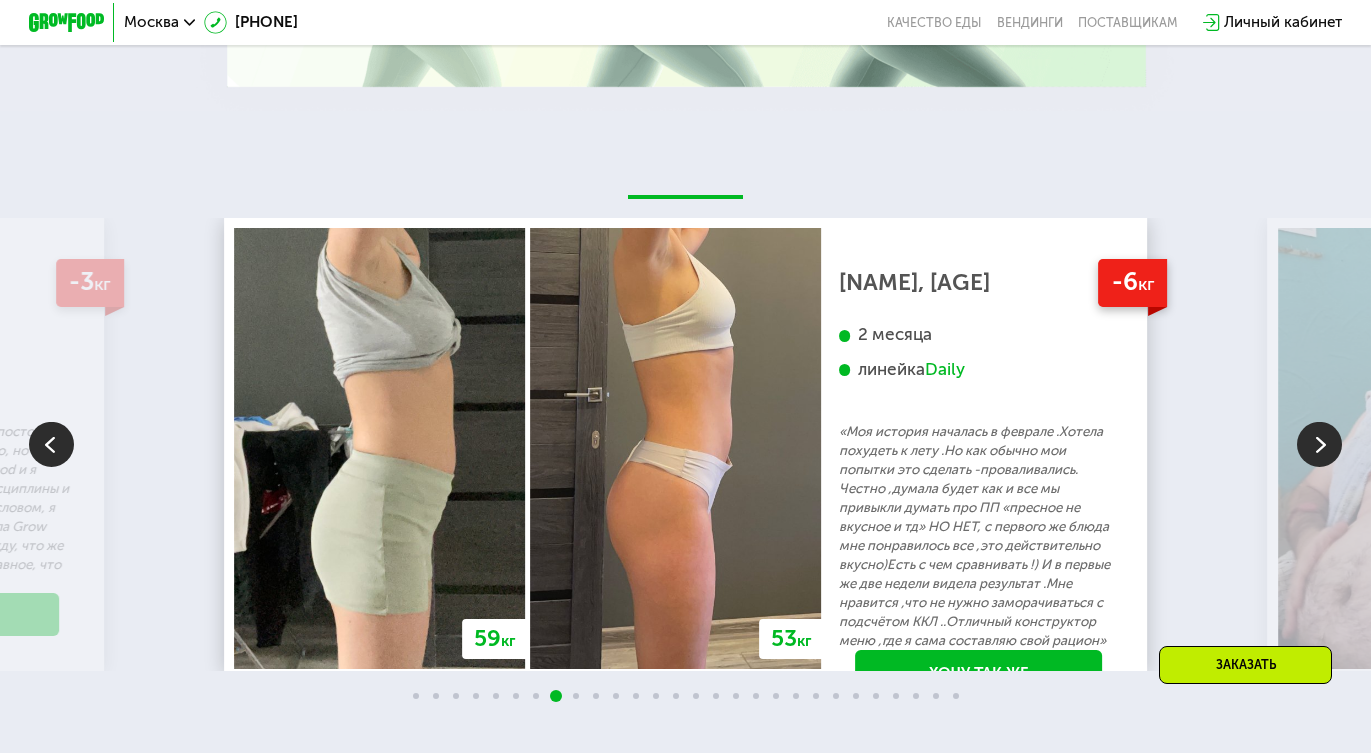 click at bounding box center (1319, 444) 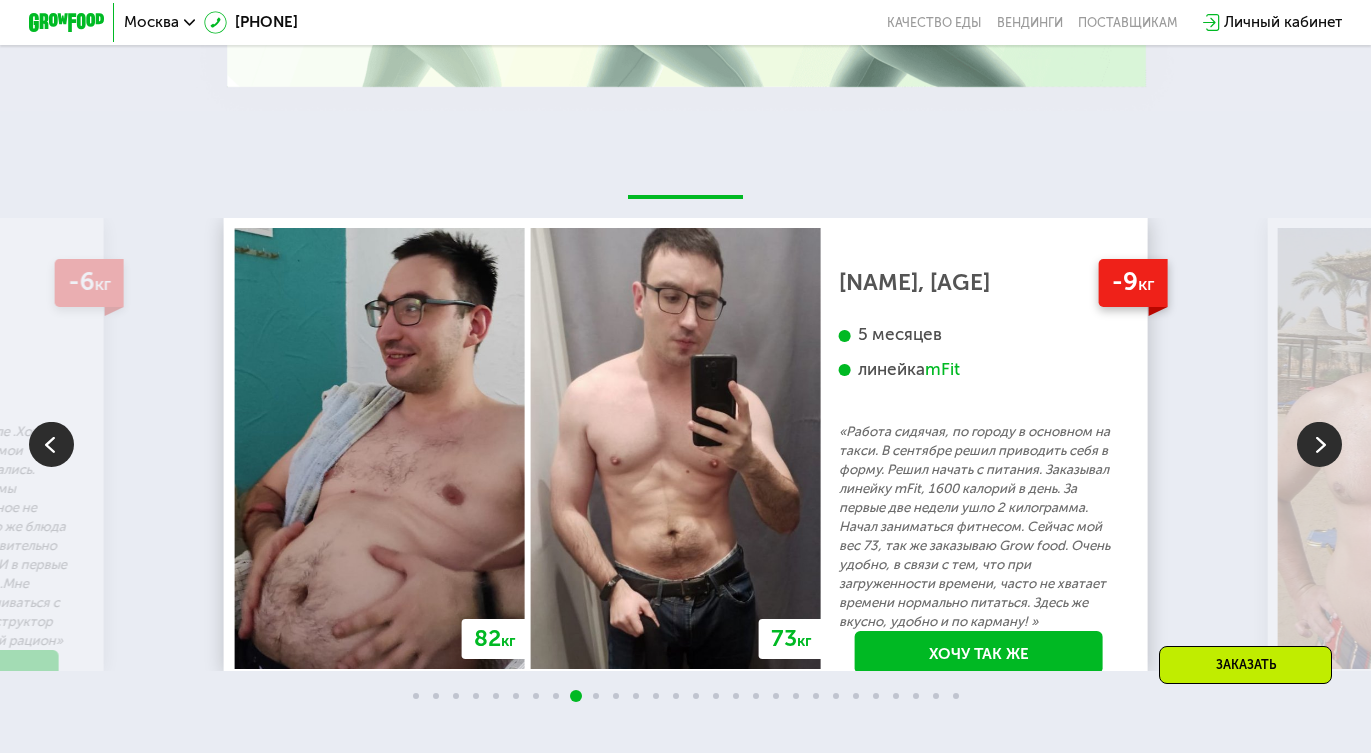 click at bounding box center (1319, 444) 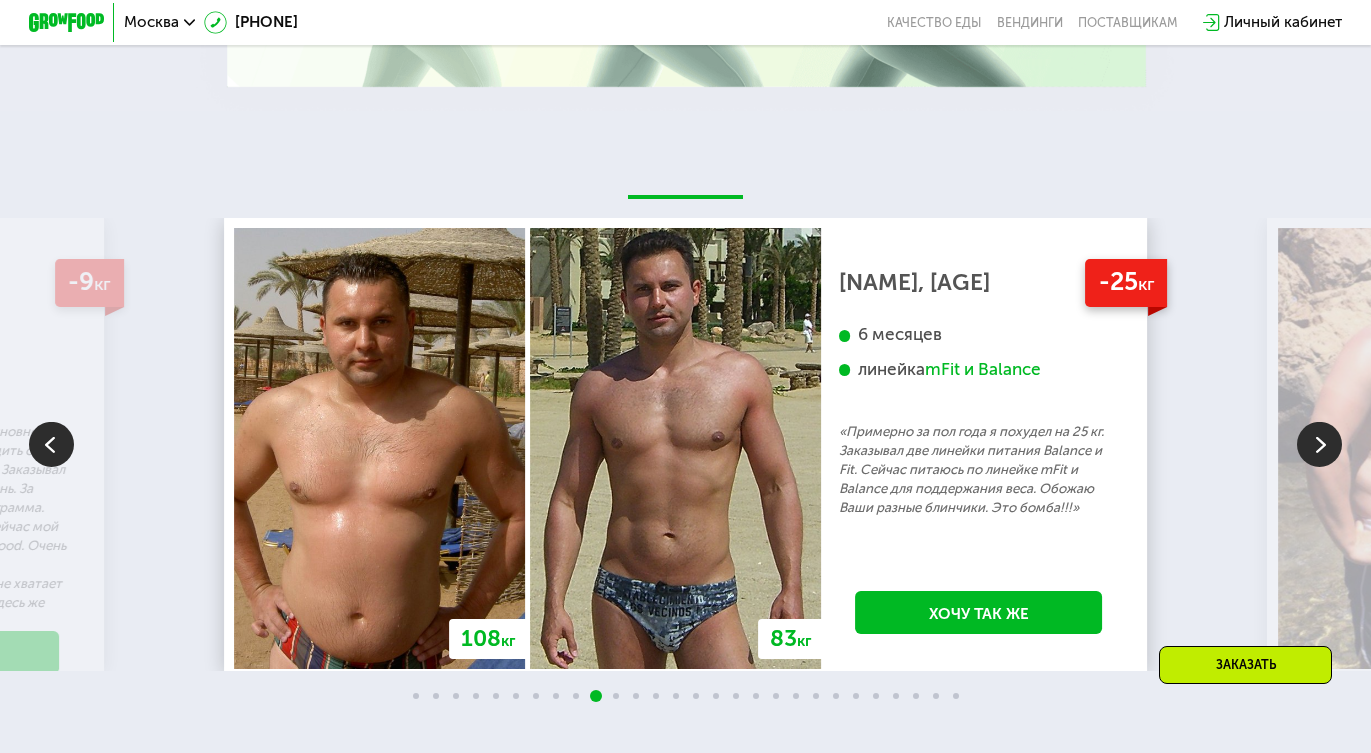 click at bounding box center (1319, 444) 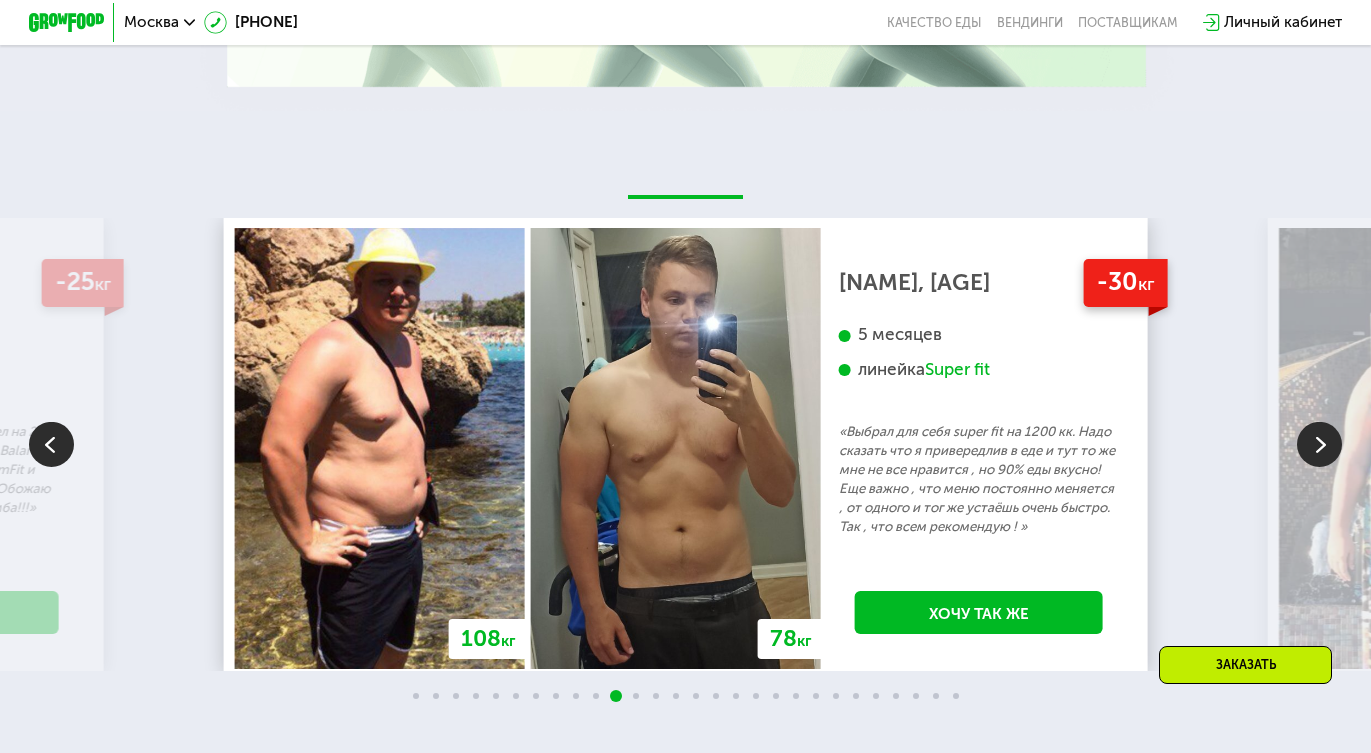 click at bounding box center (1319, 444) 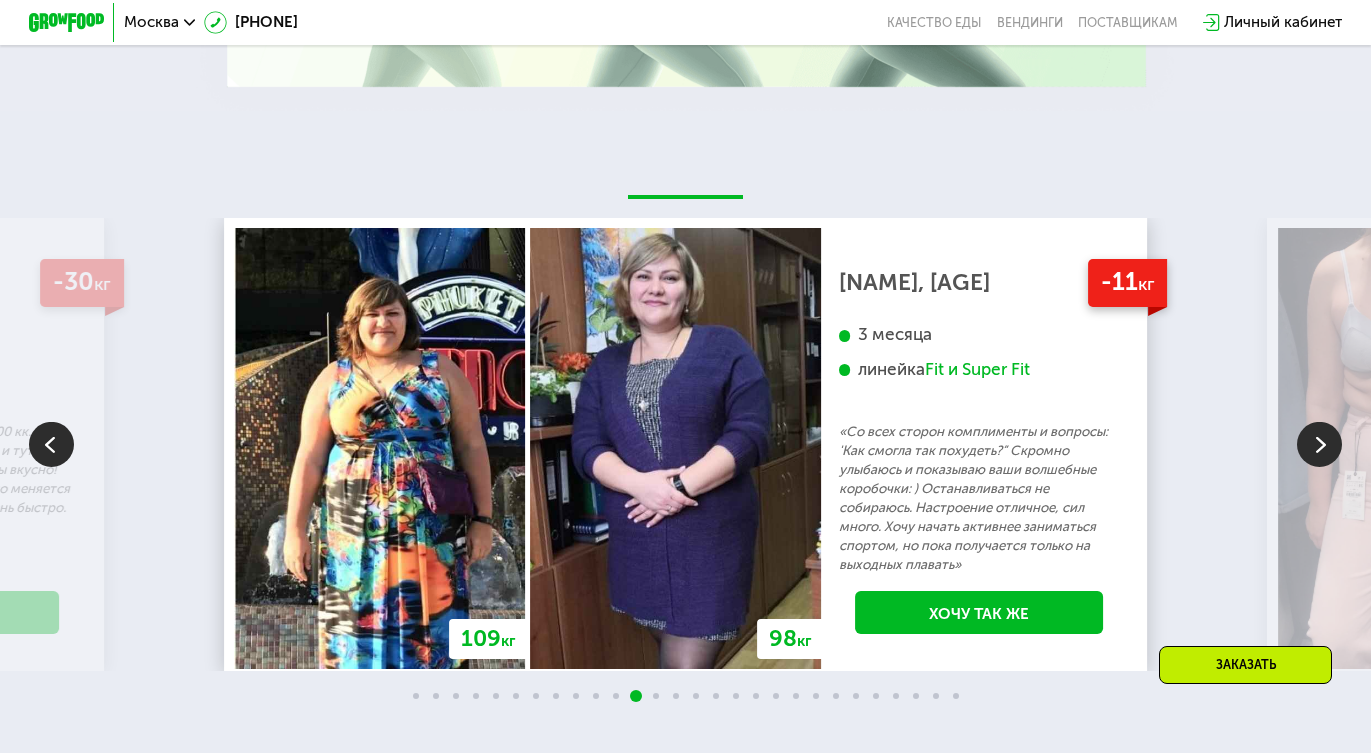 click at bounding box center [1319, 444] 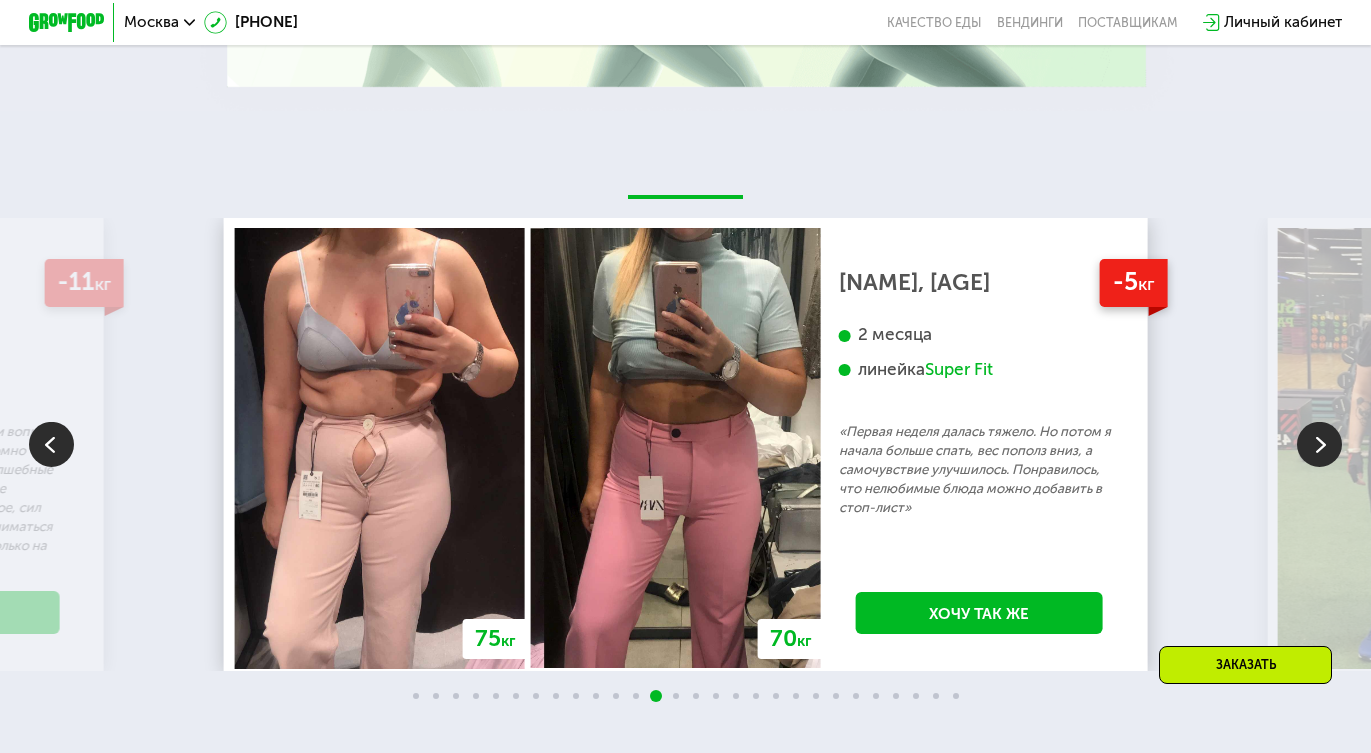 click at bounding box center [1319, 444] 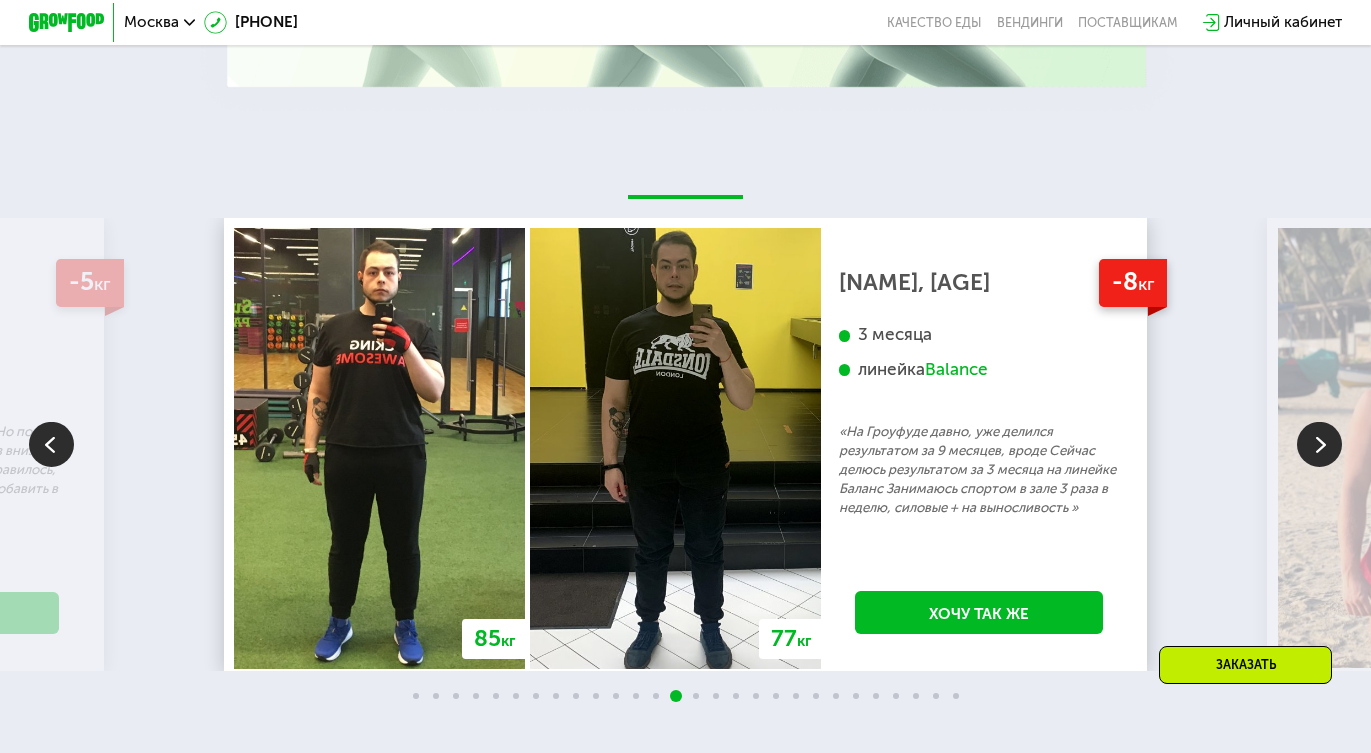 click at bounding box center (1319, 444) 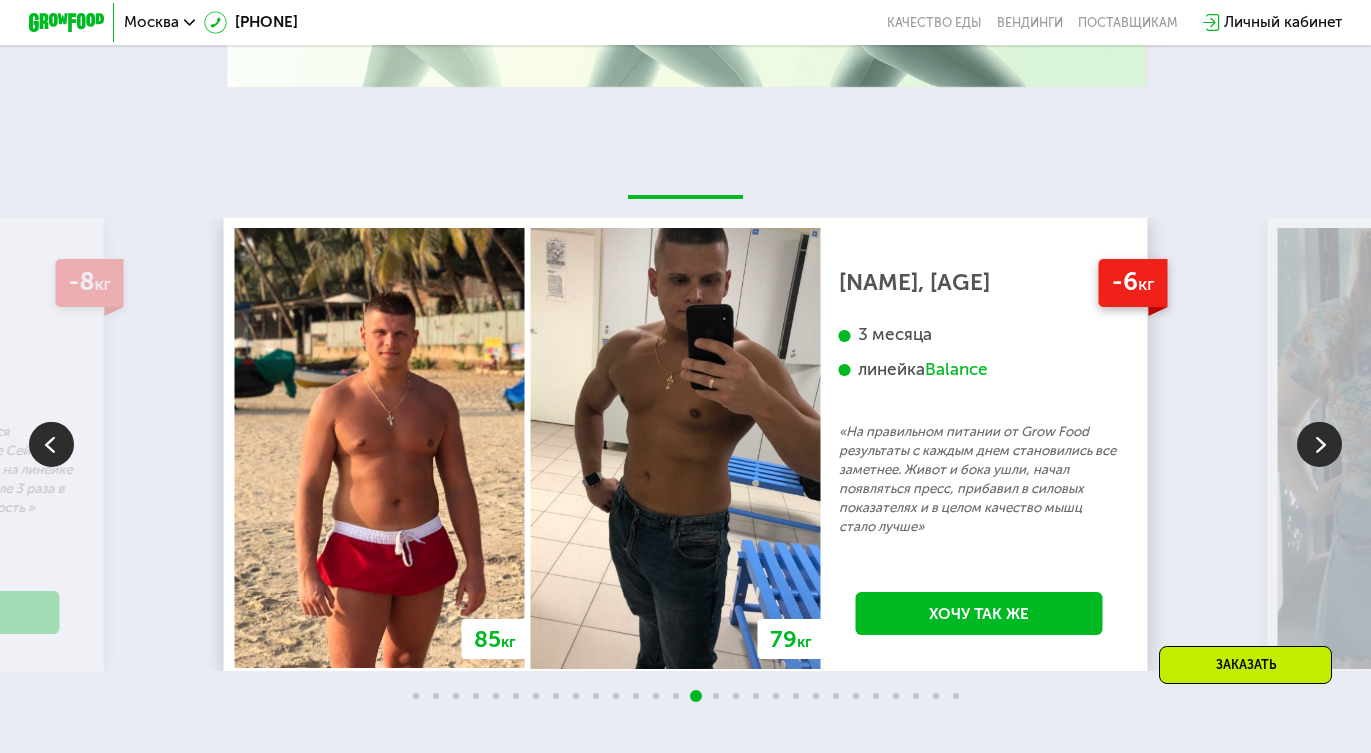 click at bounding box center (1319, 444) 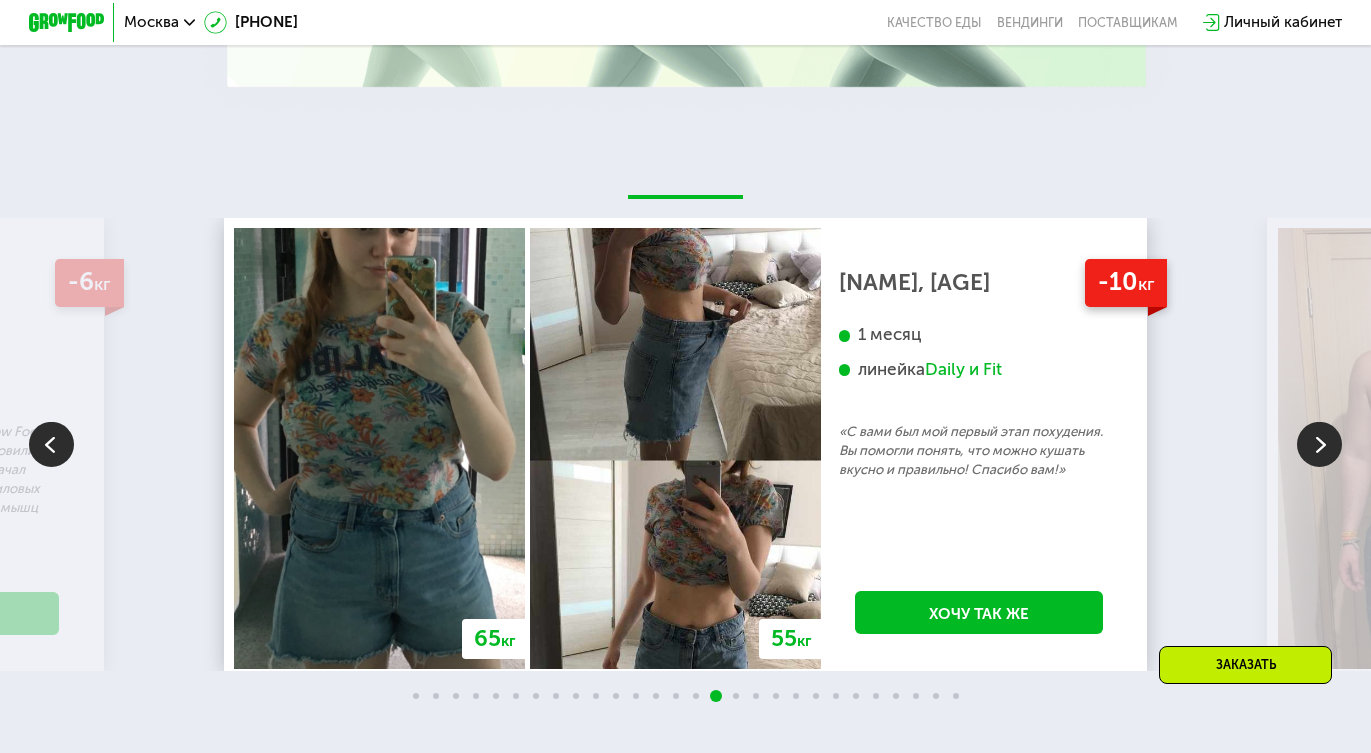 click at bounding box center [1319, 444] 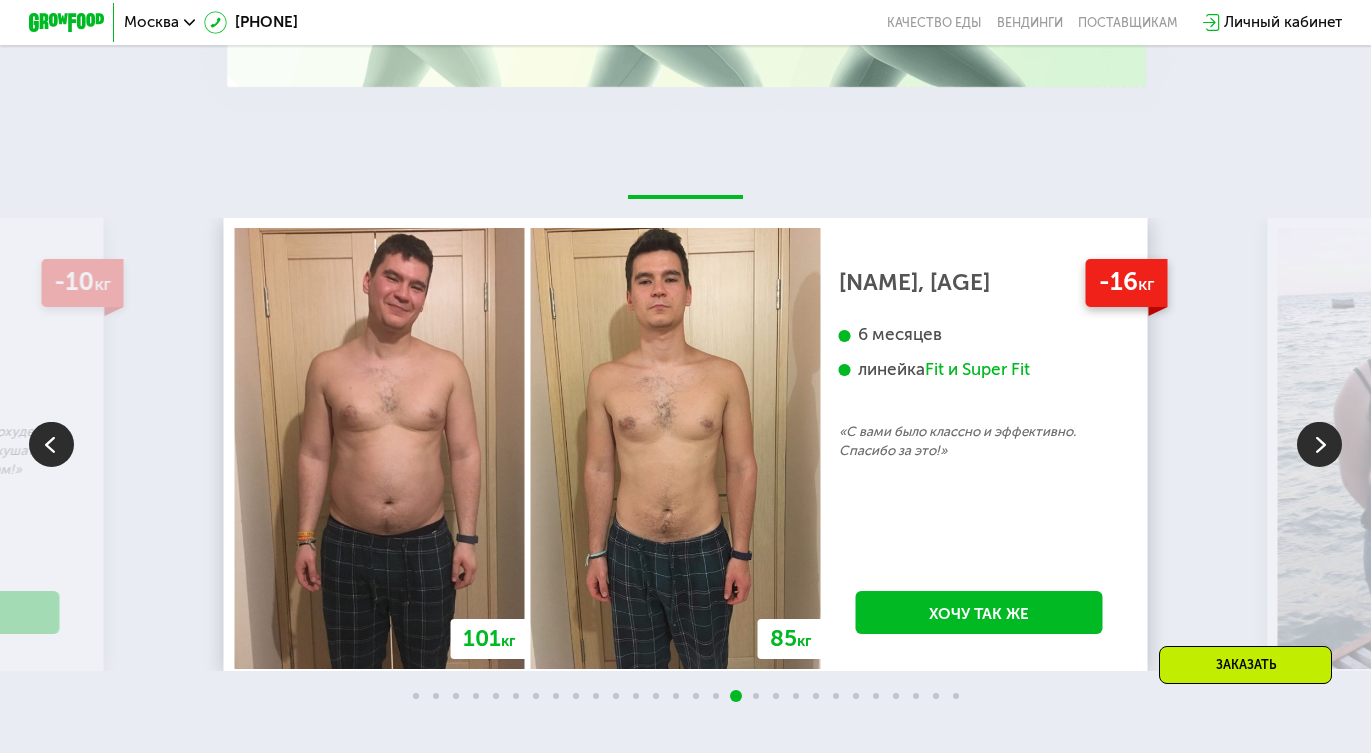 click at bounding box center [1319, 444] 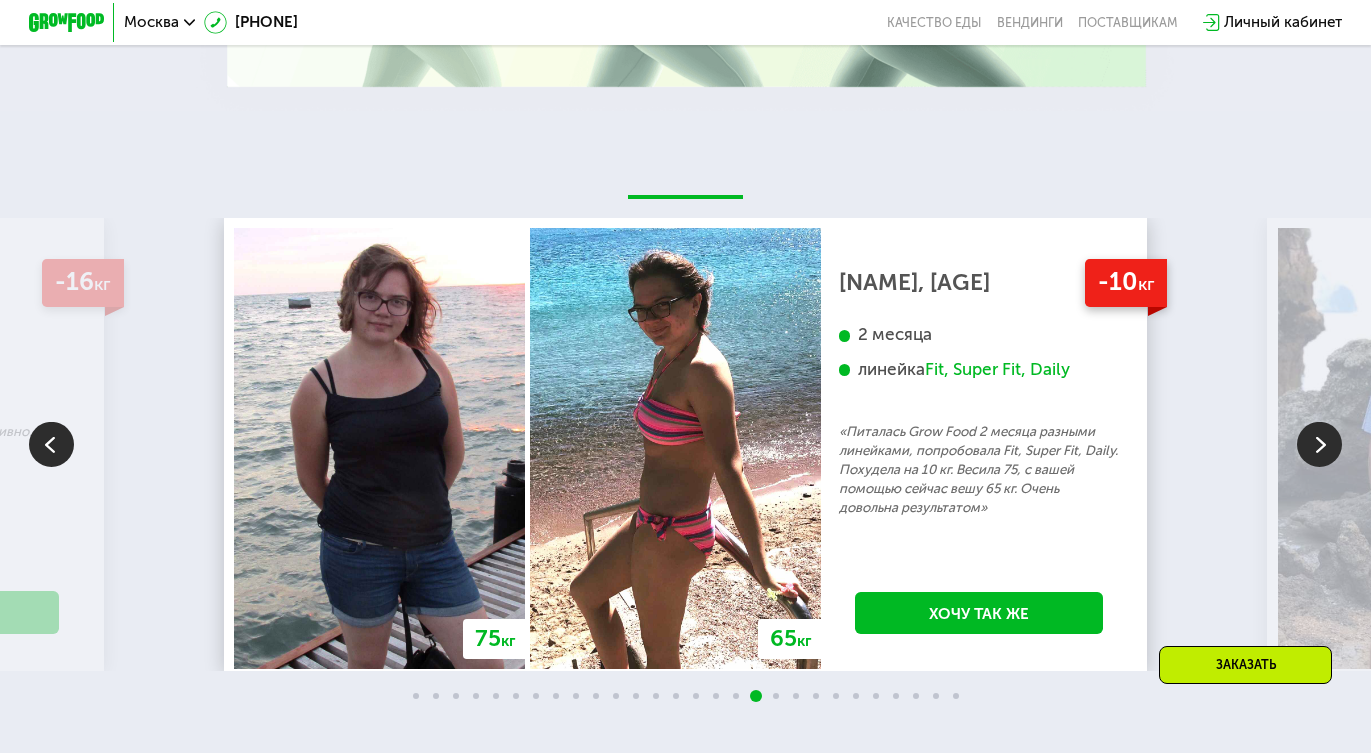 click at bounding box center [1319, 444] 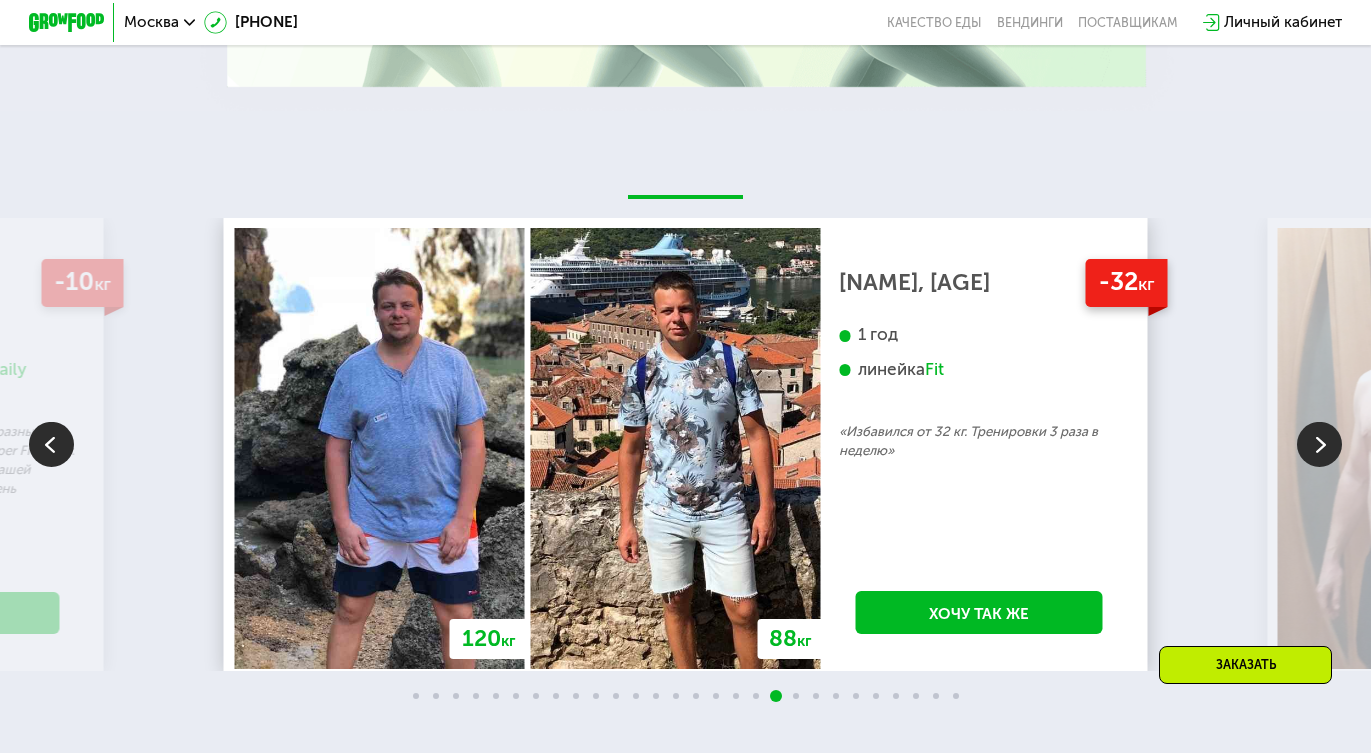 click at bounding box center [1319, 444] 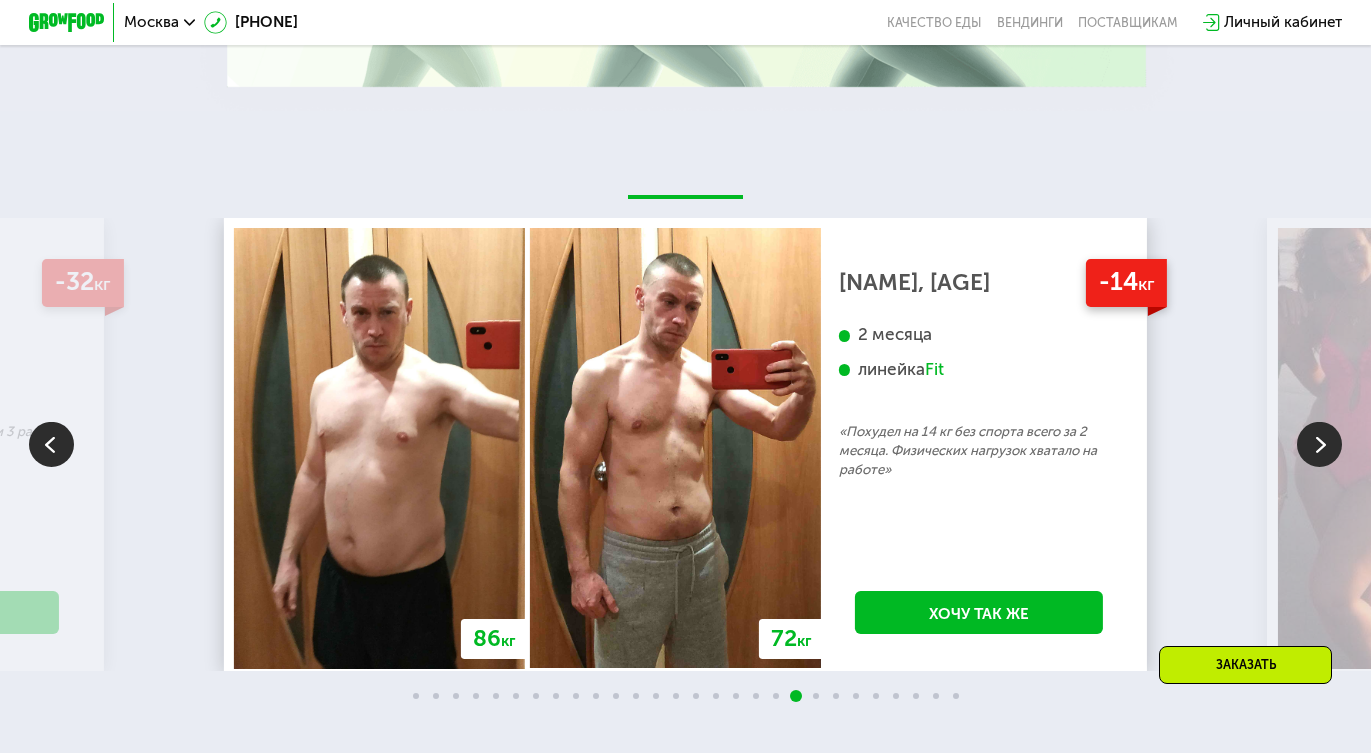click at bounding box center [1319, 444] 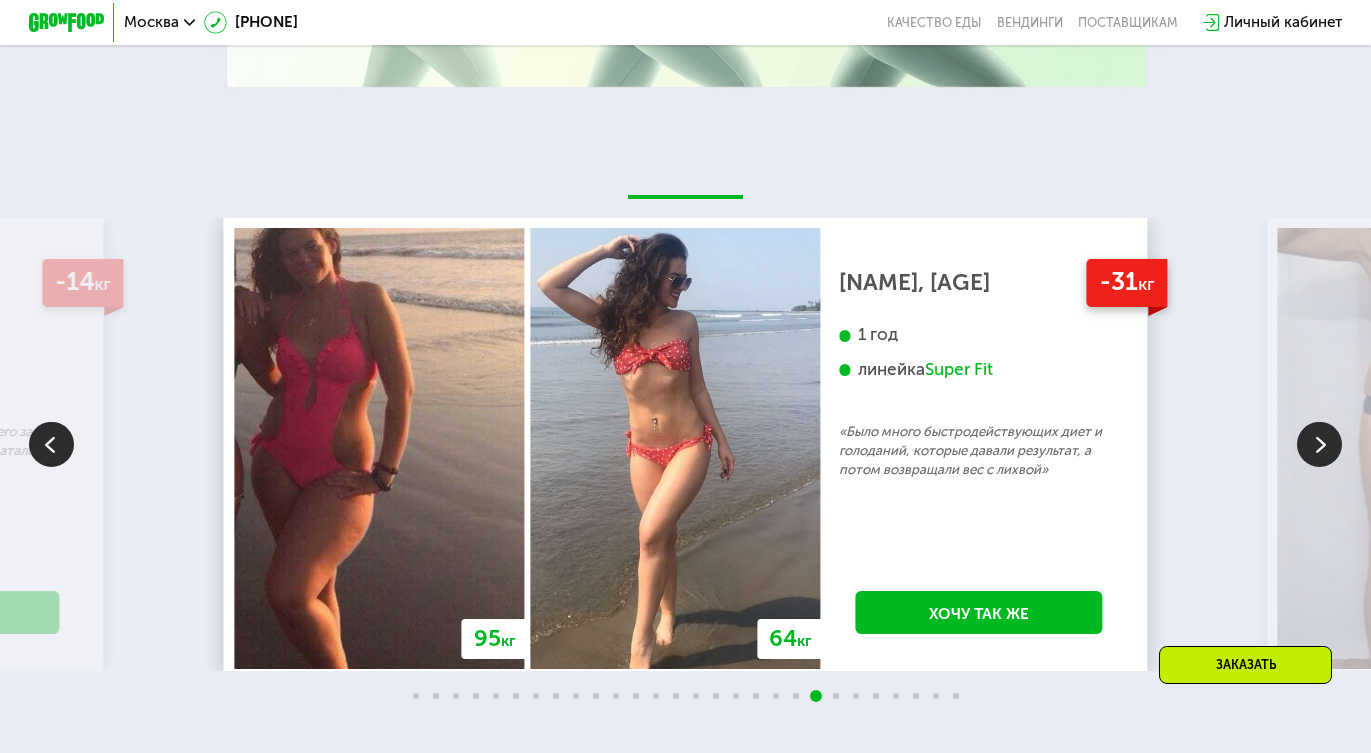 click at bounding box center [1319, 444] 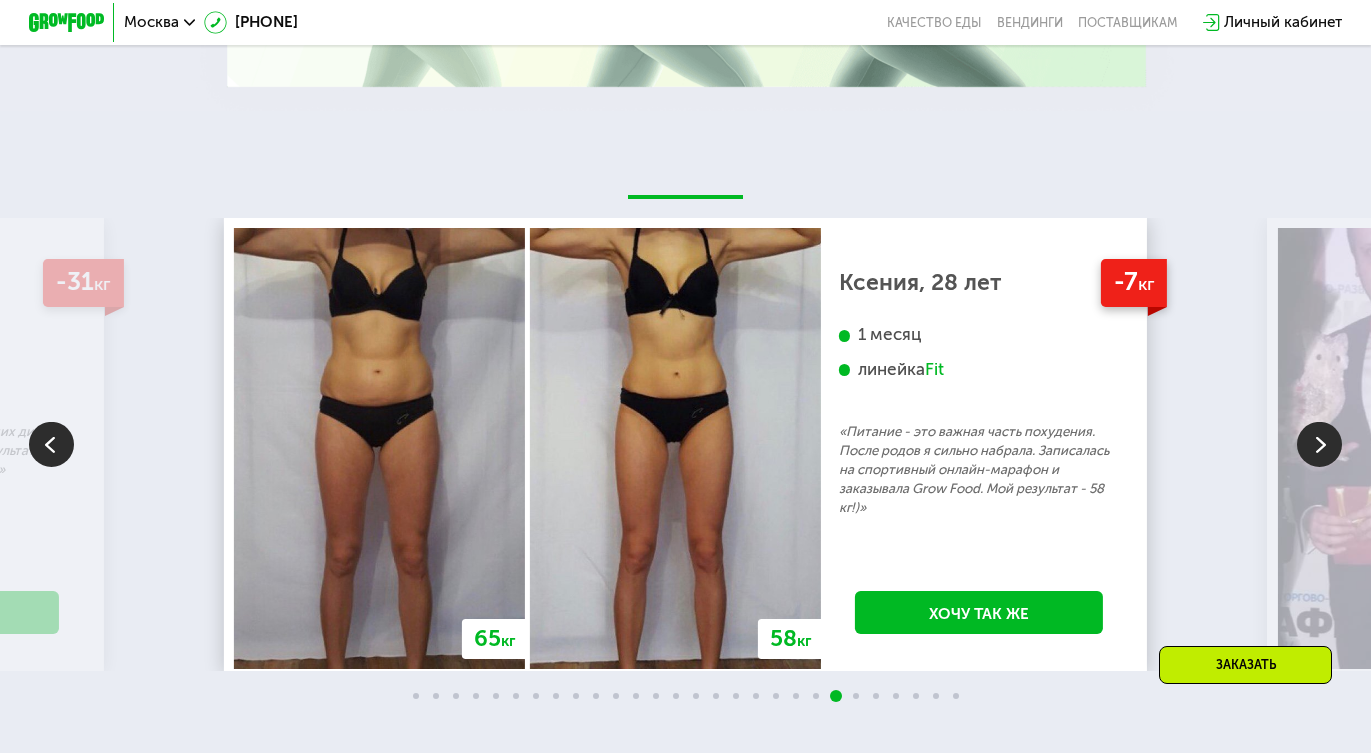 click at bounding box center (1319, 444) 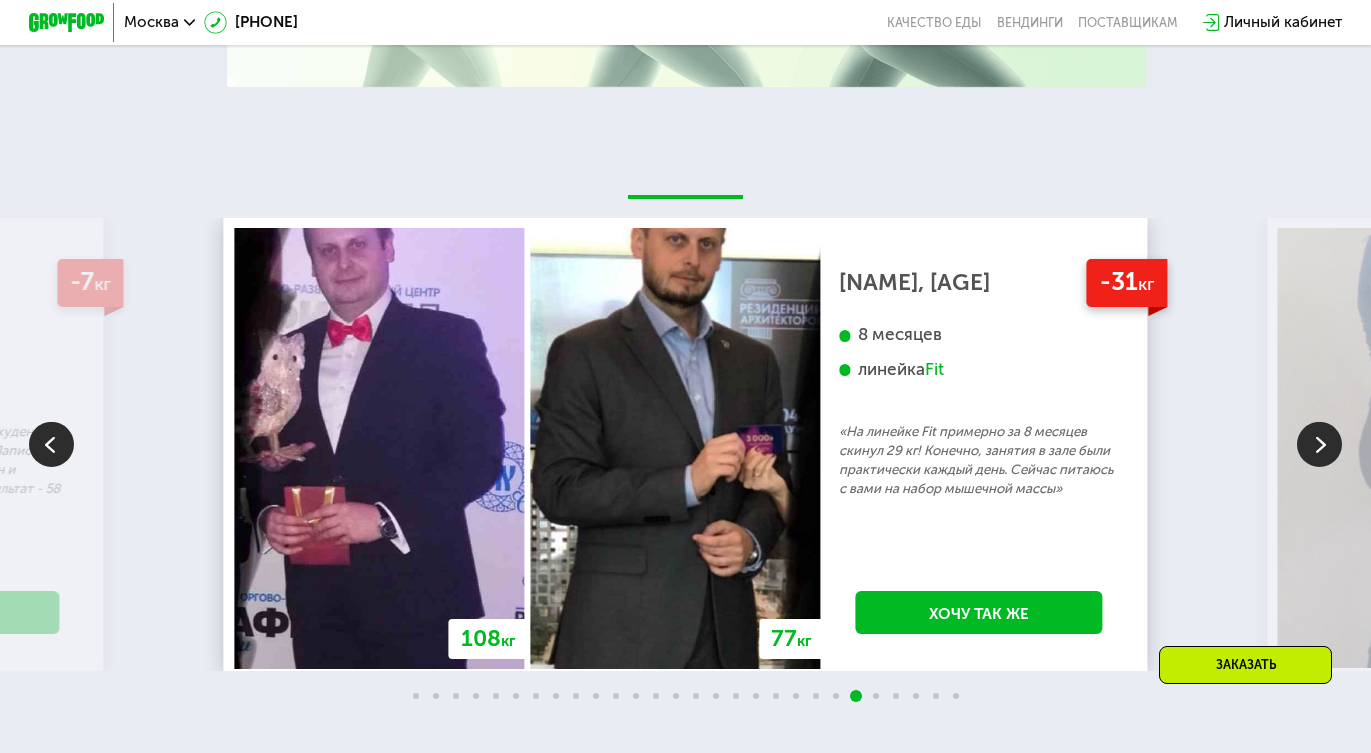 click at bounding box center [1319, 444] 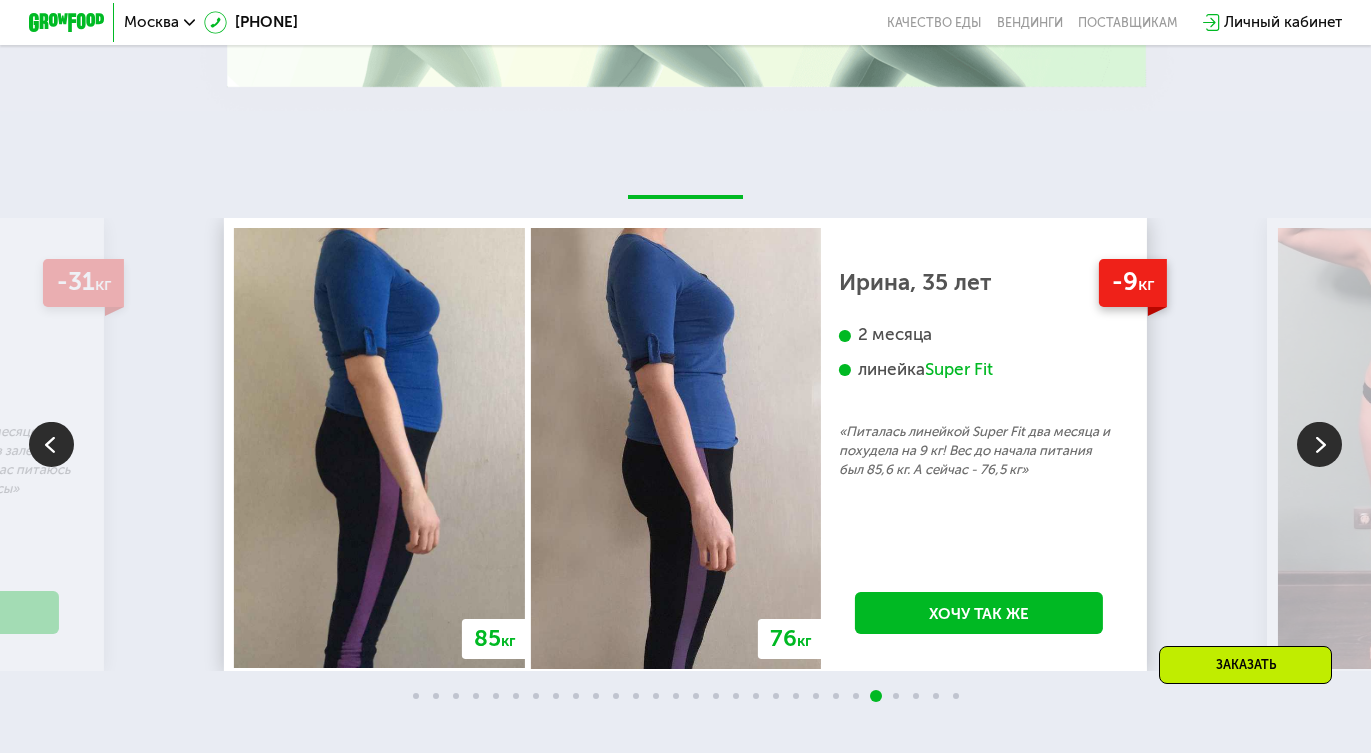 click at bounding box center (1319, 444) 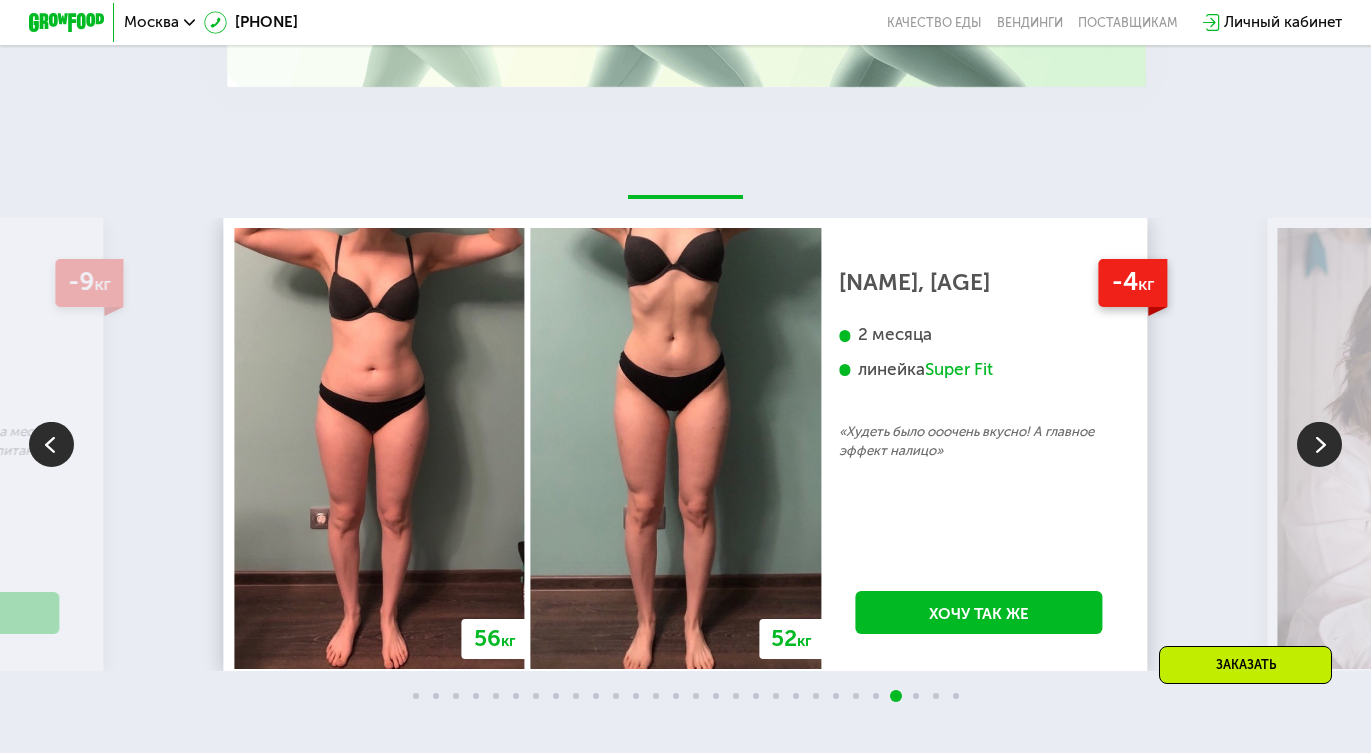 click at bounding box center [1319, 444] 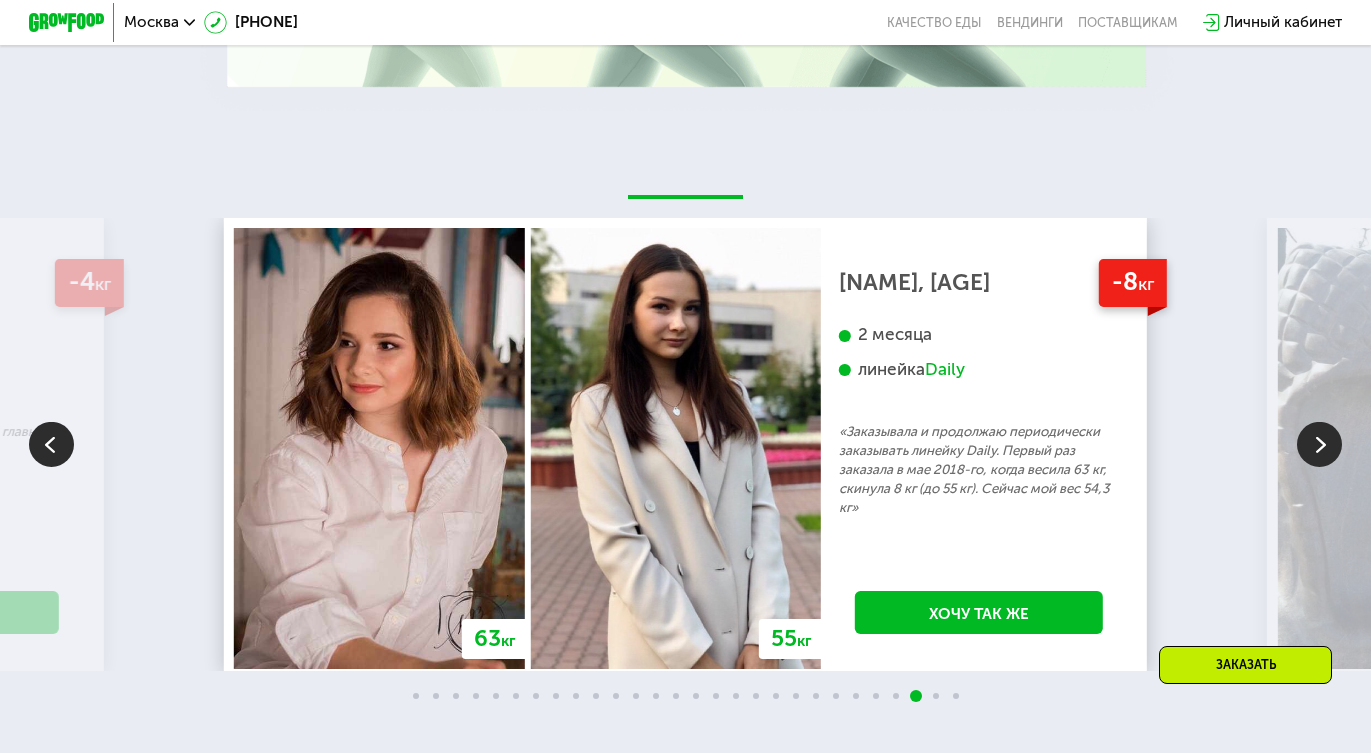click at bounding box center [1319, 444] 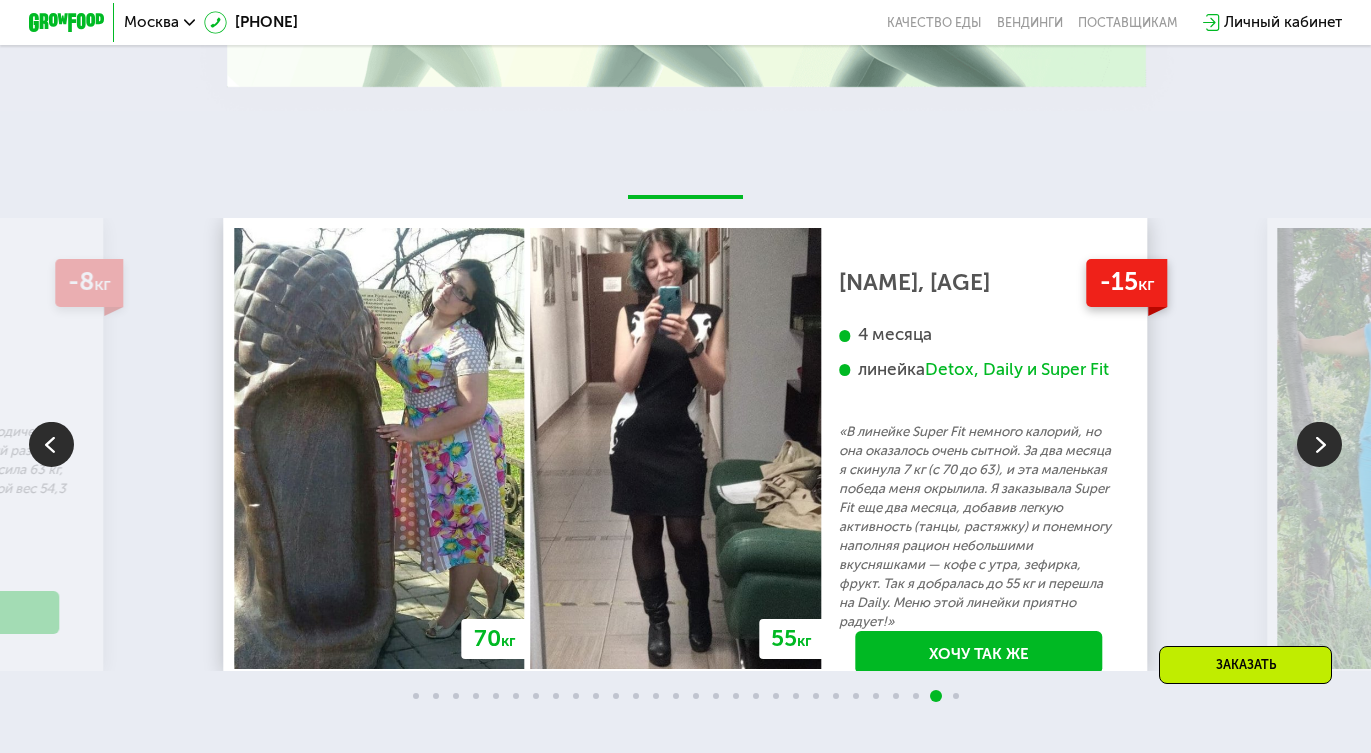 click at bounding box center [1319, 444] 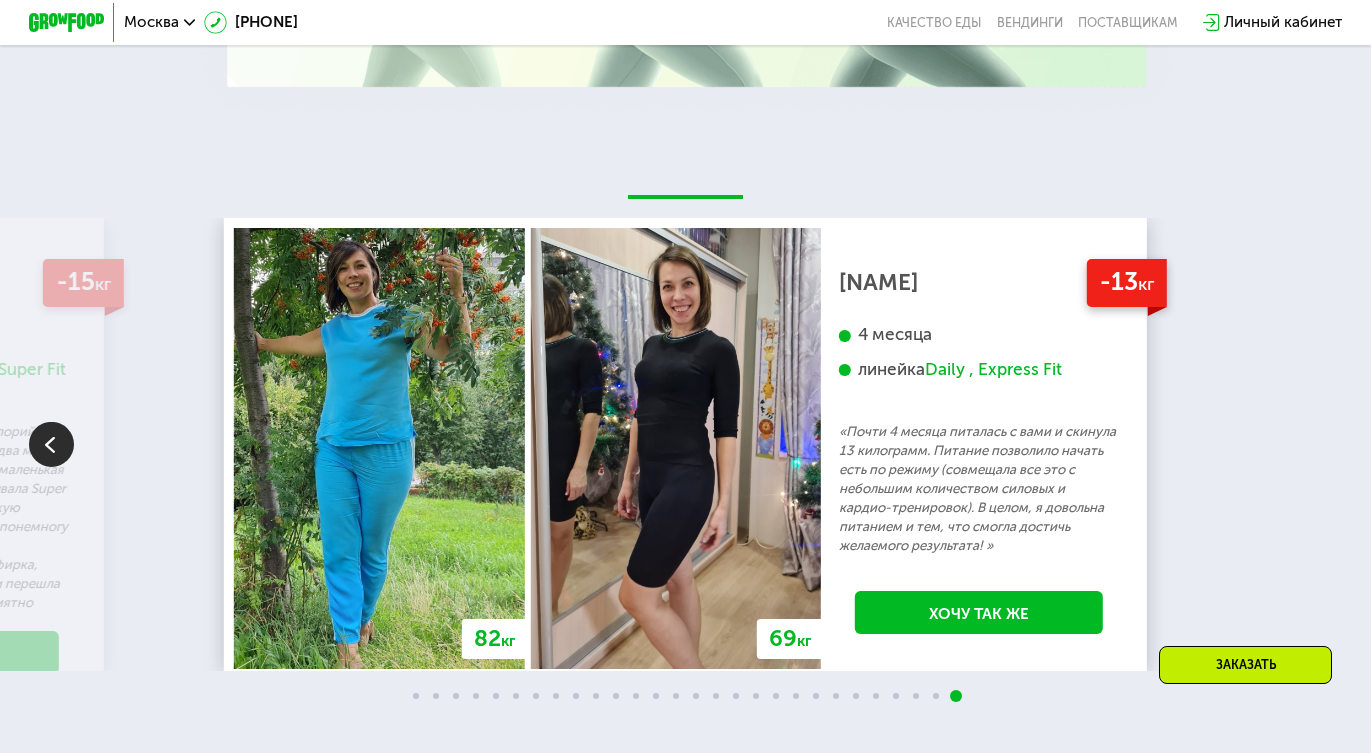 click on "70  кг 64  кг  -6  кг [NAME], [AGE] [MONTHS]  линейка   Fit, Super Fit «Капиталась только Grow Food и кофе) Занималась с тренером два раза в неделю» Хочу так же 118  кг 113  кг  -5  кг [NAME], [AGE] [WEEKS] «Каждый день просыпался и мне казалось что хотя бы 50 или 100 грамм веса уходило.  И состояние мое было прекрасным от того что я реально видел эффект. В общем через недели три я весил 113.8 кг.  Это для меня очень хороший результат.  Я считаю что надо использовать это питание на постоянной основе» Хочу так же 67  кг 59  кг  -8  кг [NAME], [AGE] [MONTHS]  линейка  Daily Хочу так же 76  кг 71  кг  -5  кг 66" at bounding box center (685, 444) 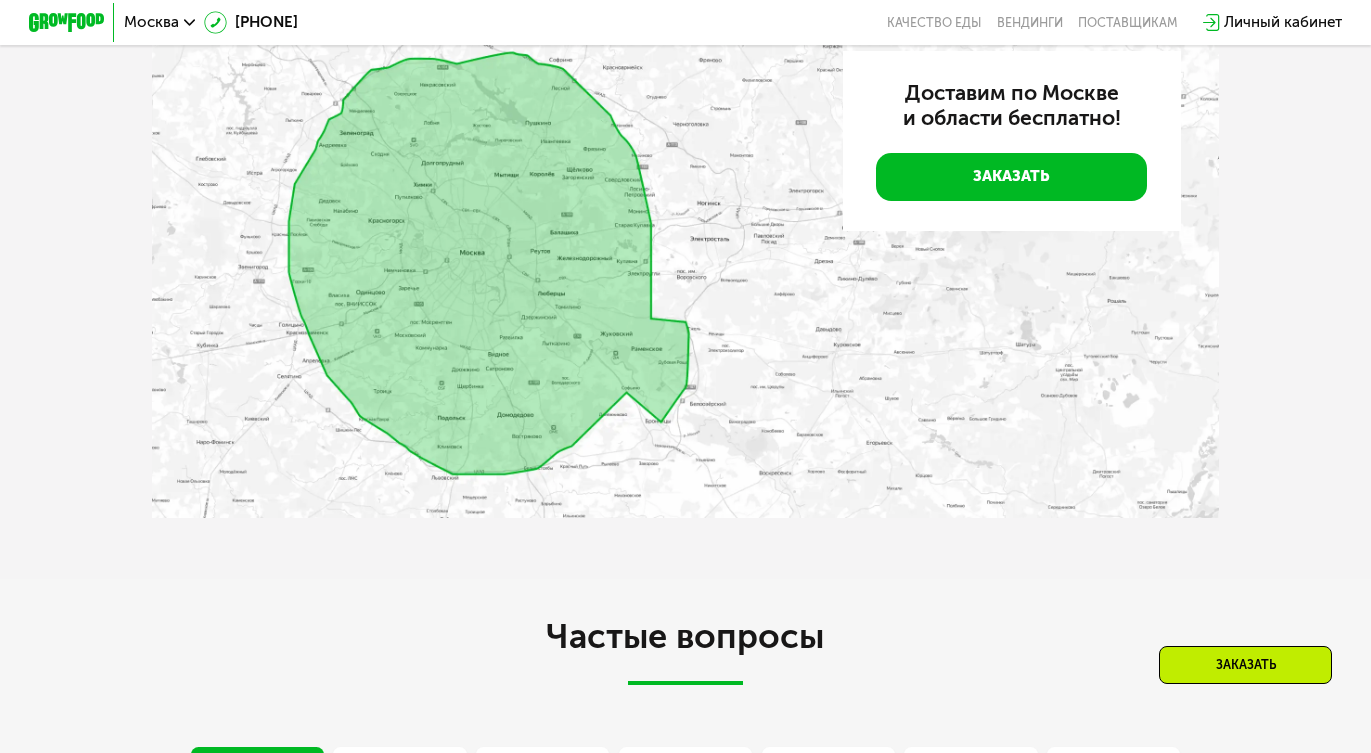 scroll, scrollTop: 4011, scrollLeft: 0, axis: vertical 